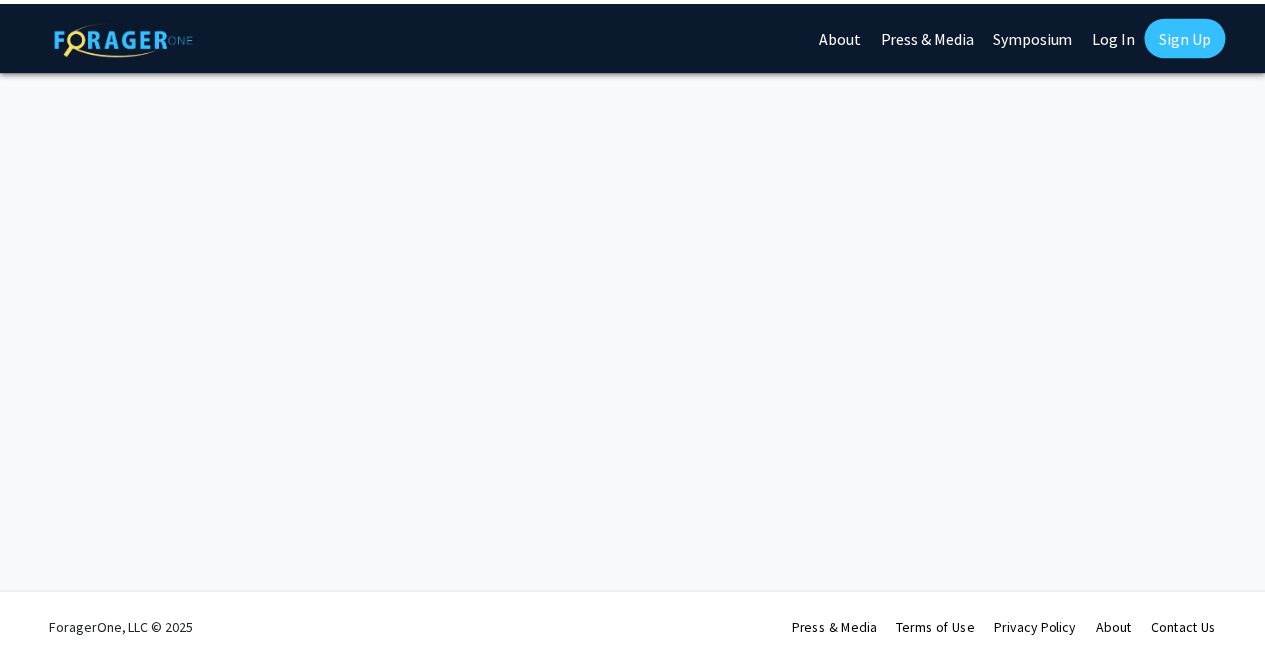 scroll, scrollTop: 0, scrollLeft: 0, axis: both 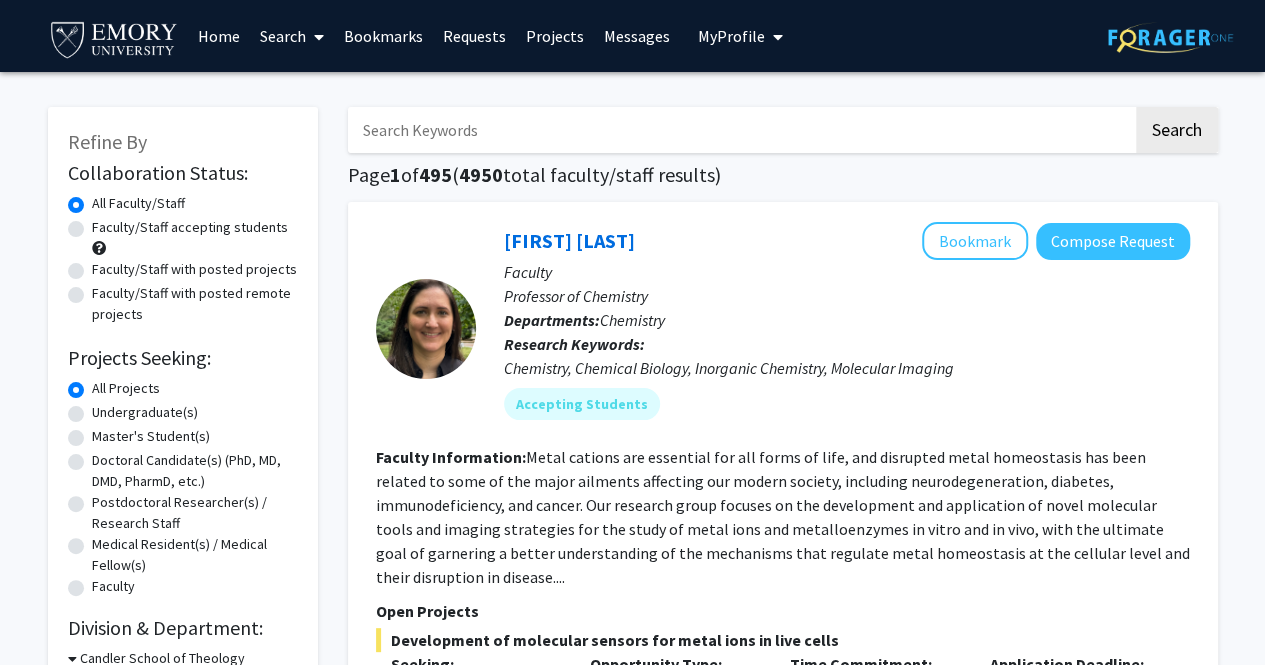 click on "Undergraduate(s)" 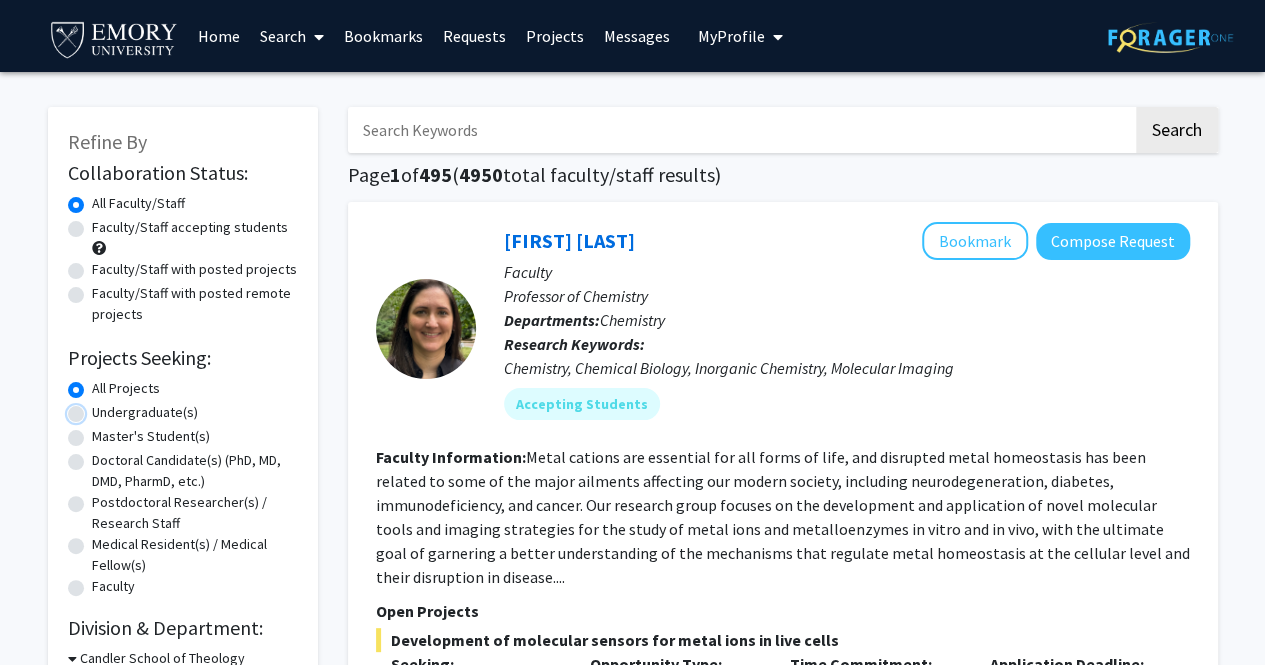 click on "Undergraduate(s)" at bounding box center (98, 408) 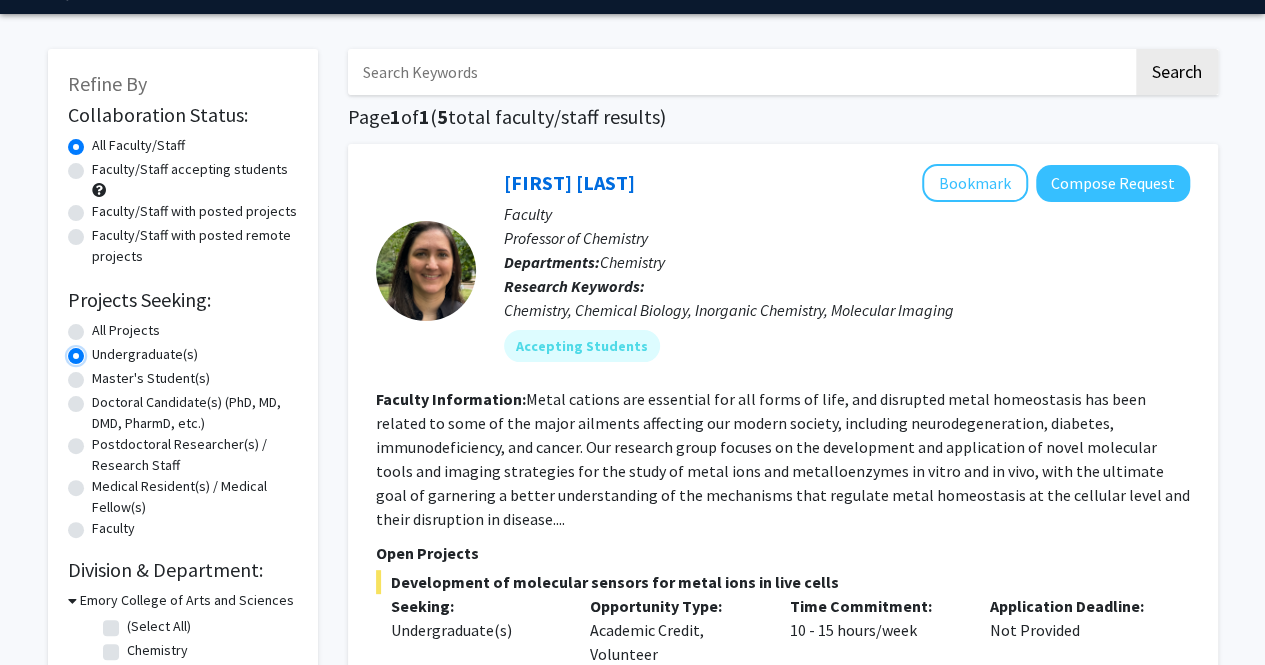 scroll, scrollTop: 60, scrollLeft: 0, axis: vertical 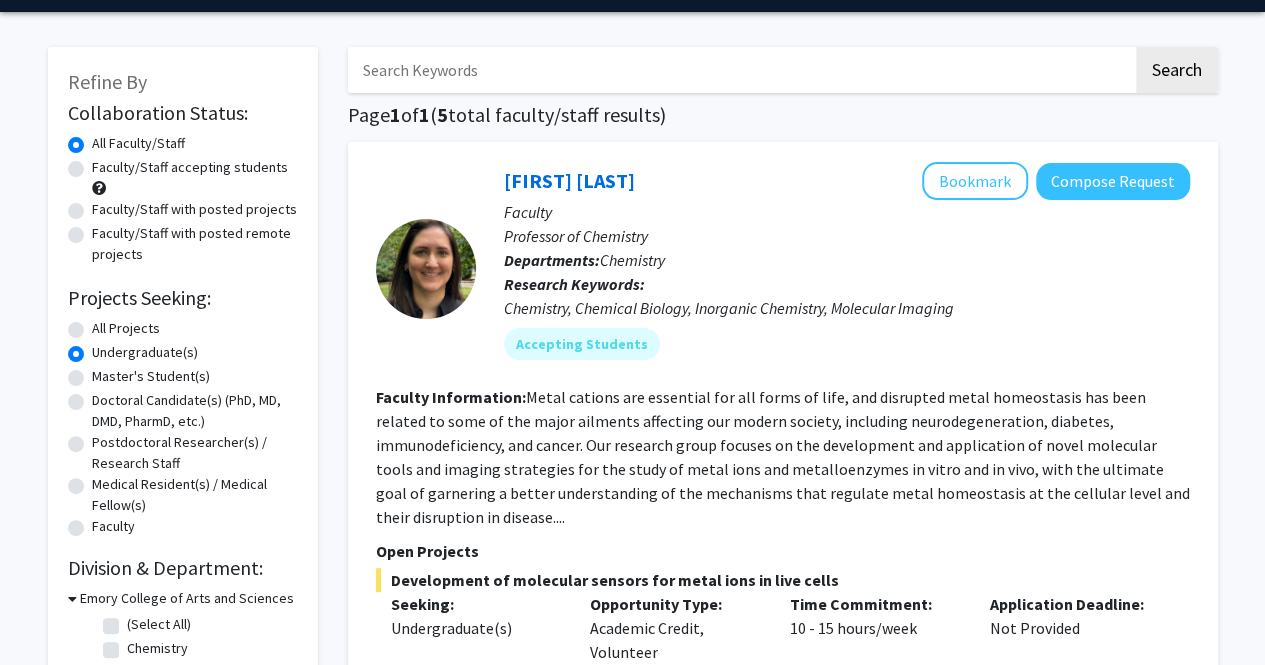 click on "Faculty/Staff with posted projects" 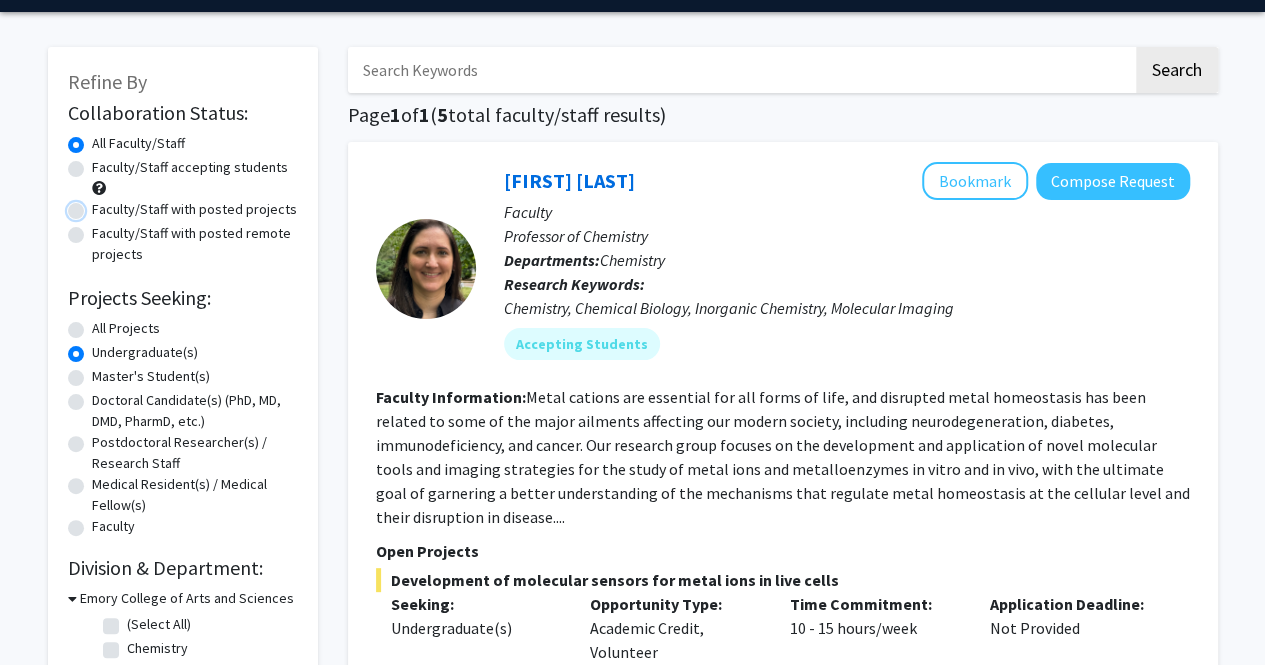 click on "Faculty/Staff with posted projects" at bounding box center (98, 205) 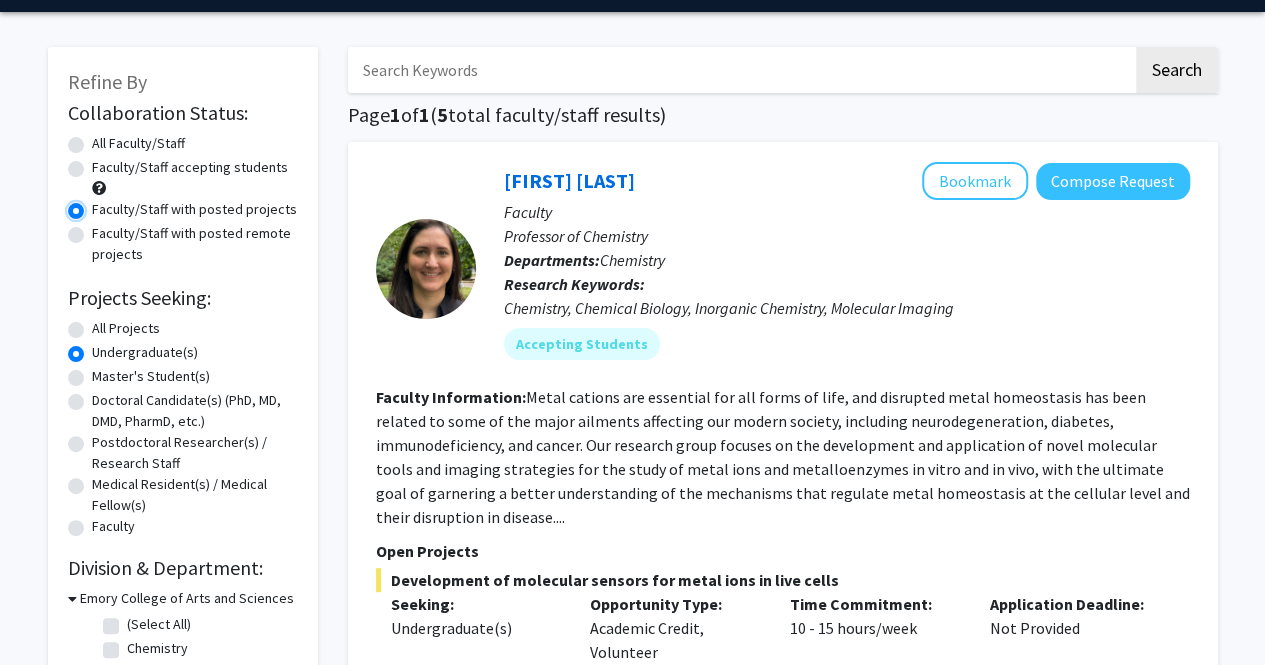 scroll, scrollTop: 0, scrollLeft: 0, axis: both 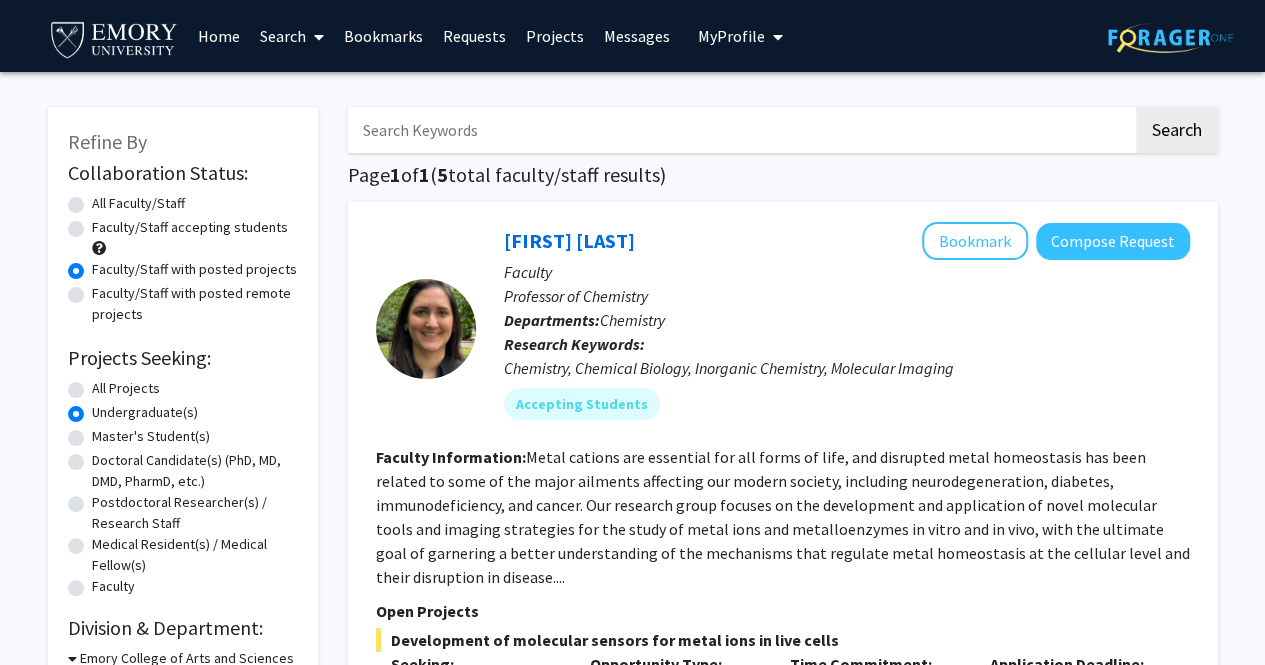 click on "All Faculty/Staff" 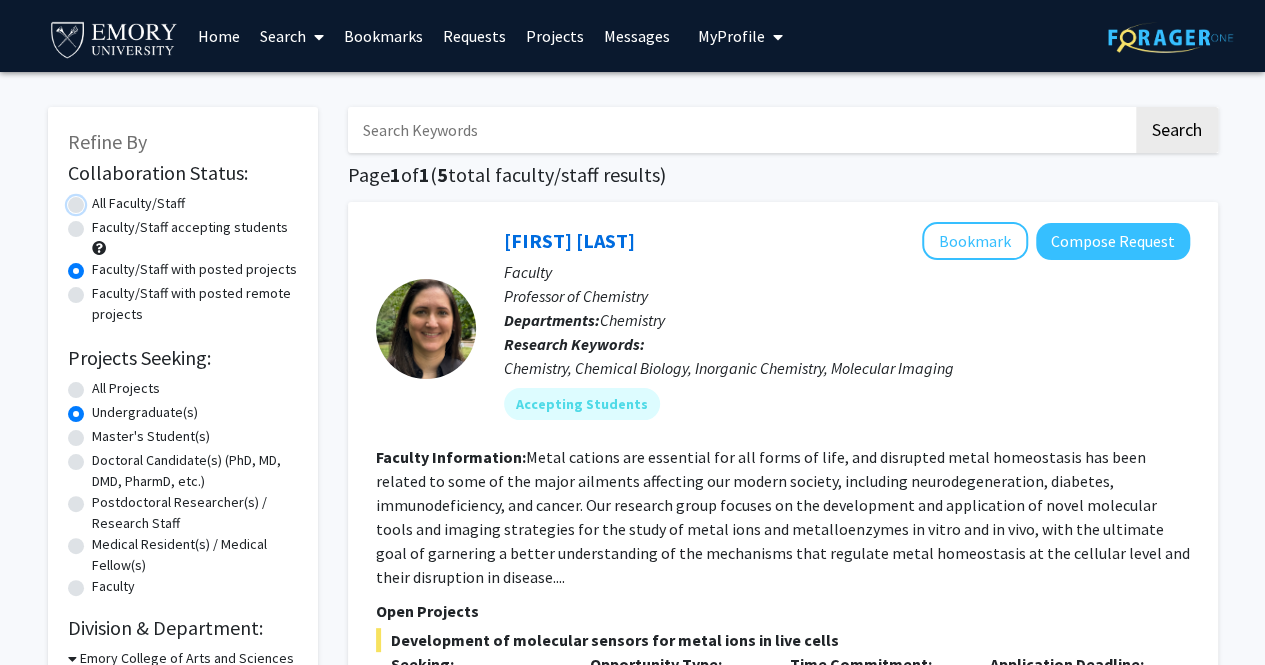click on "All Faculty/Staff" at bounding box center (98, 199) 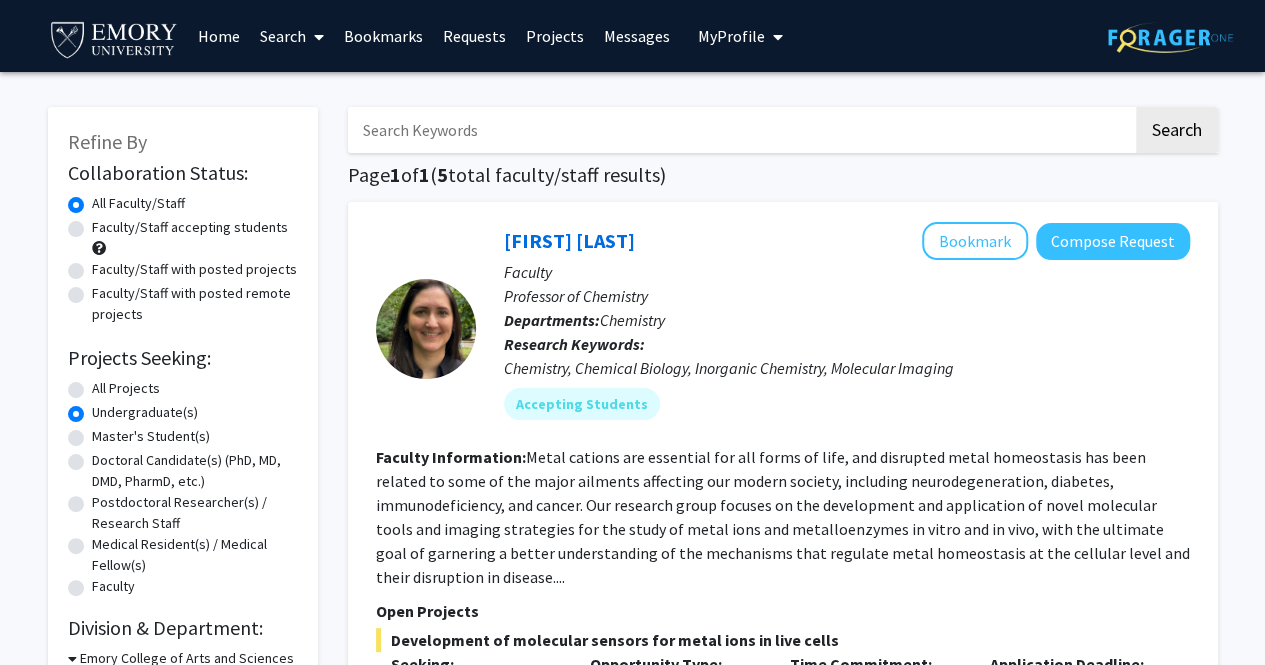 click on "All Projects" 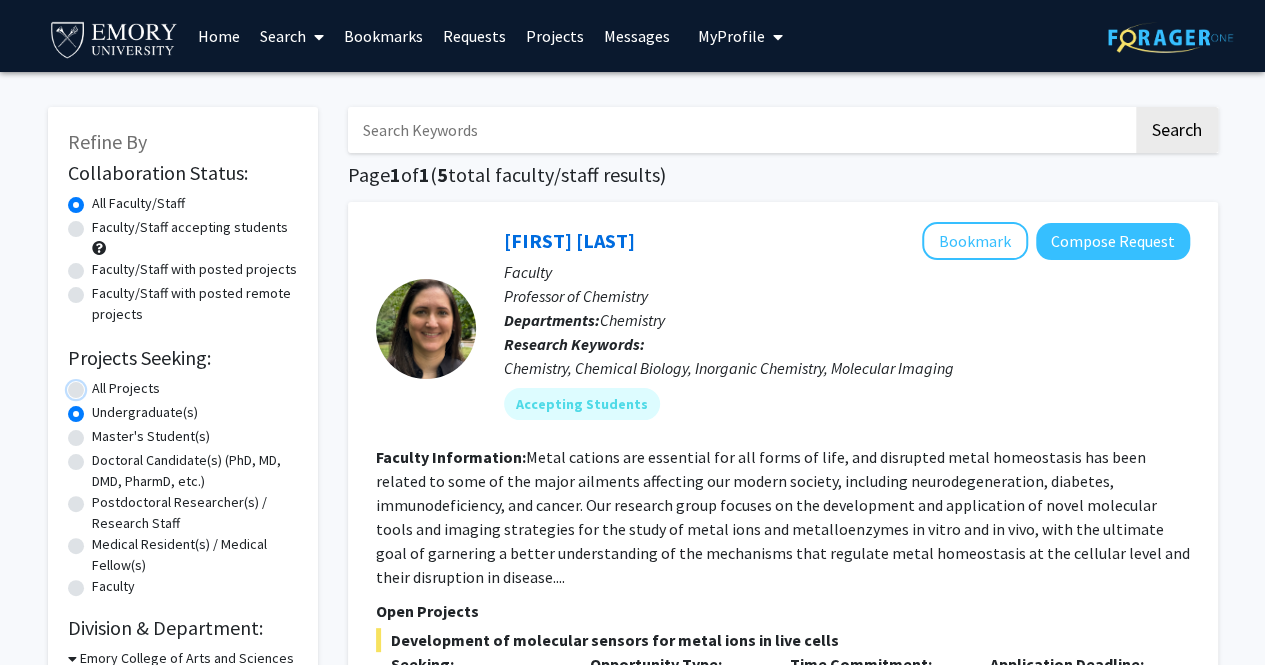 click on "All Projects" at bounding box center [98, 384] 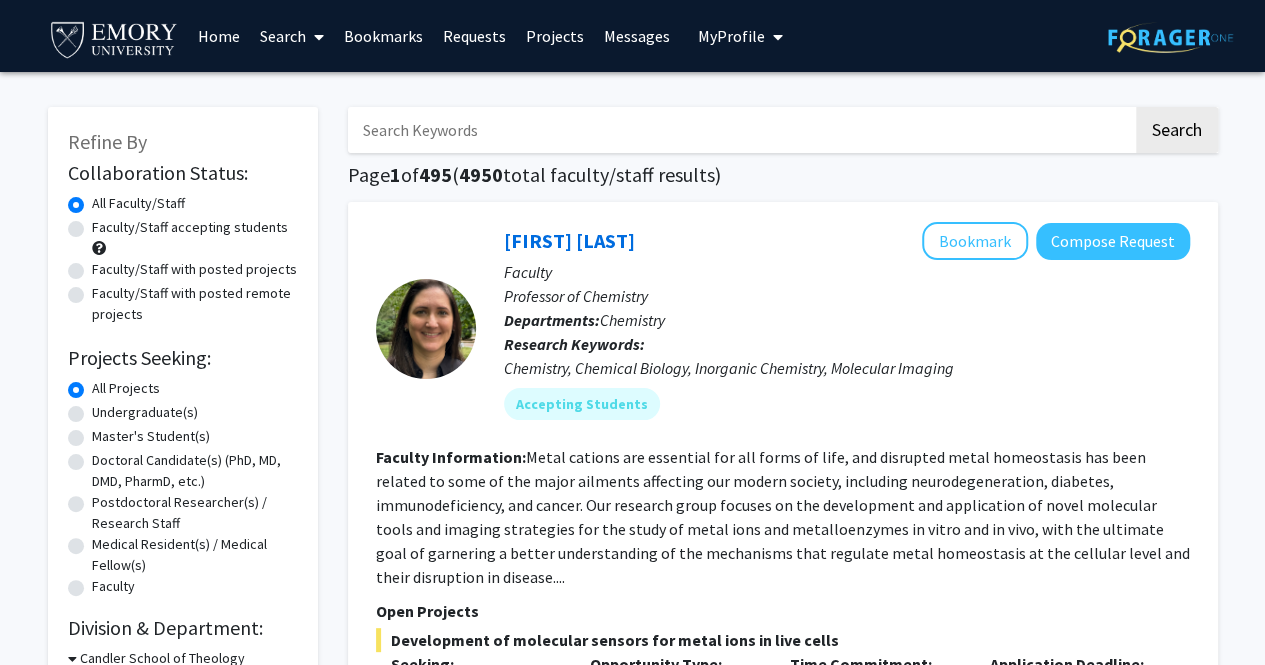 click on "Faculty/Staff accepting students" 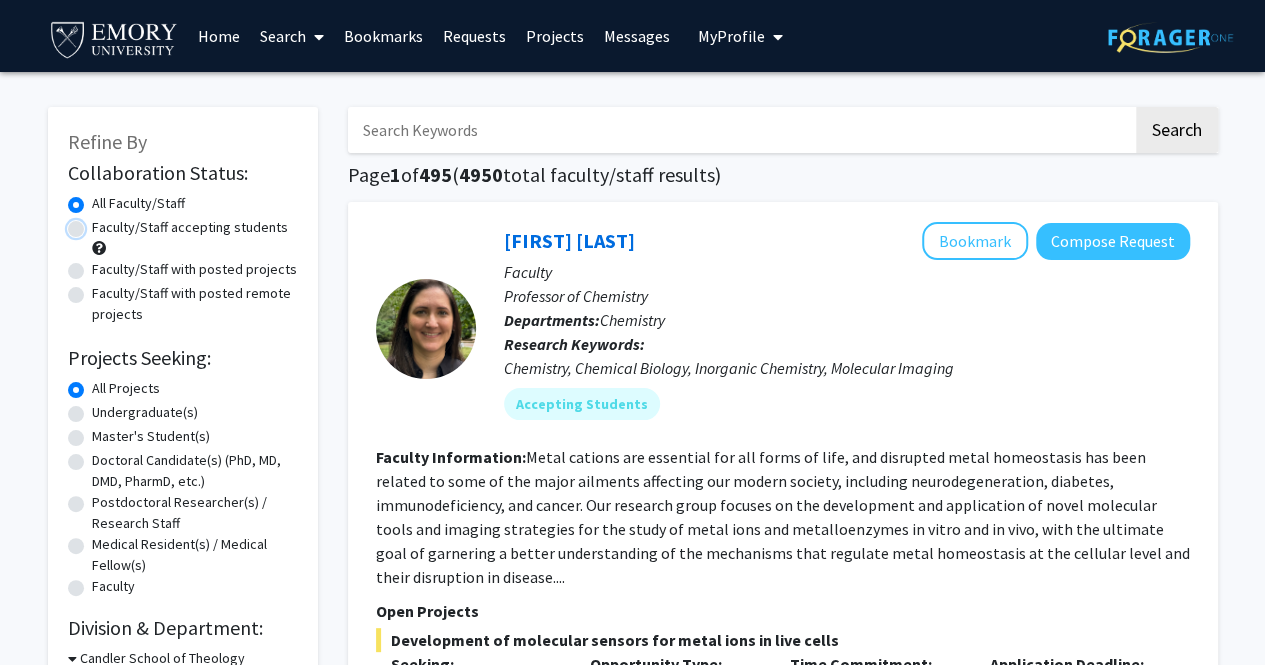 click on "Faculty/Staff accepting students" at bounding box center [98, 223] 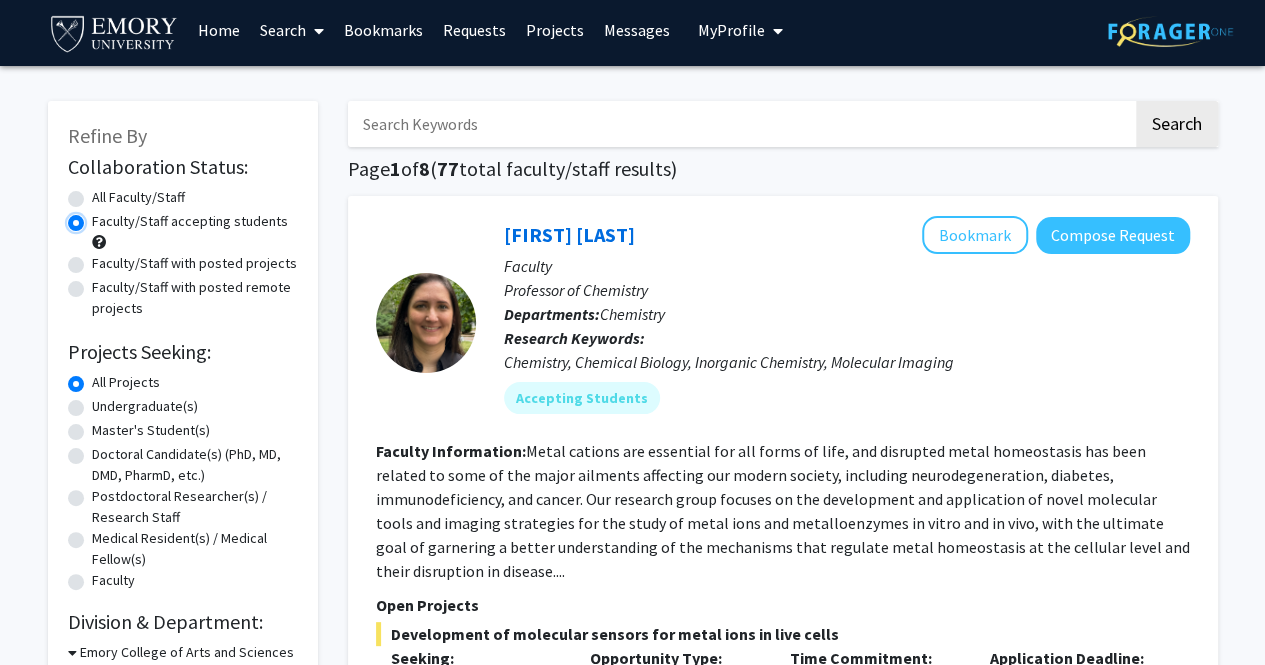 scroll, scrollTop: 0, scrollLeft: 0, axis: both 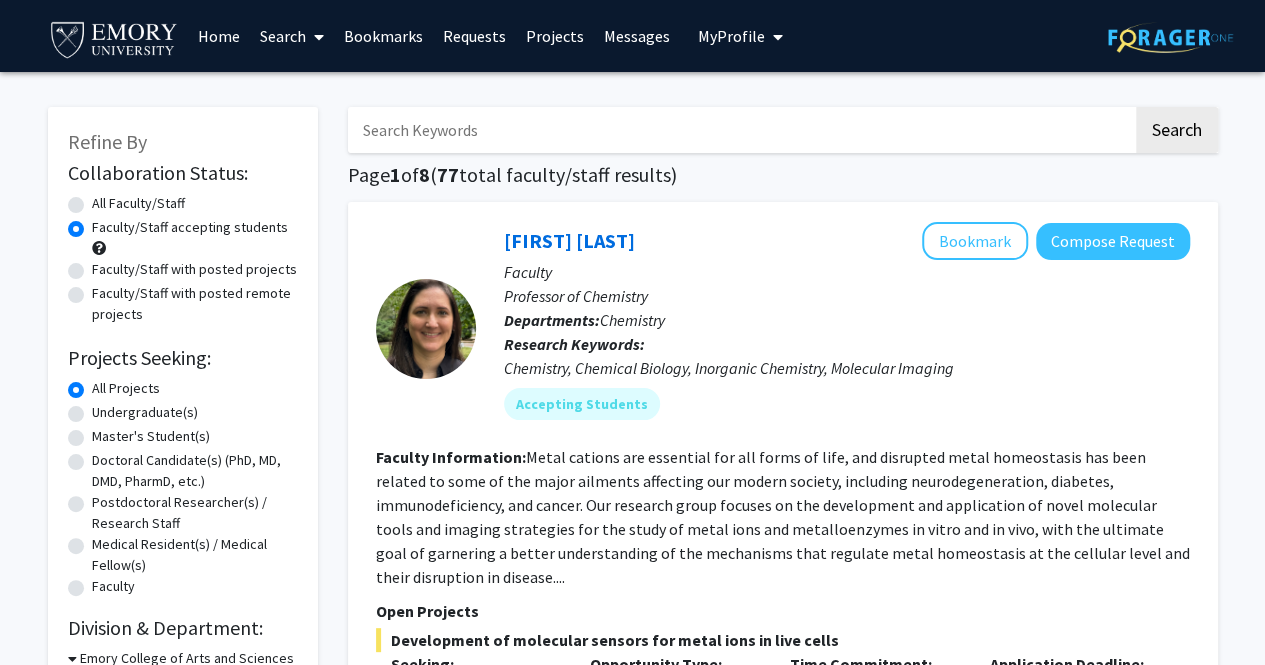 click on "All Faculty/Staff" 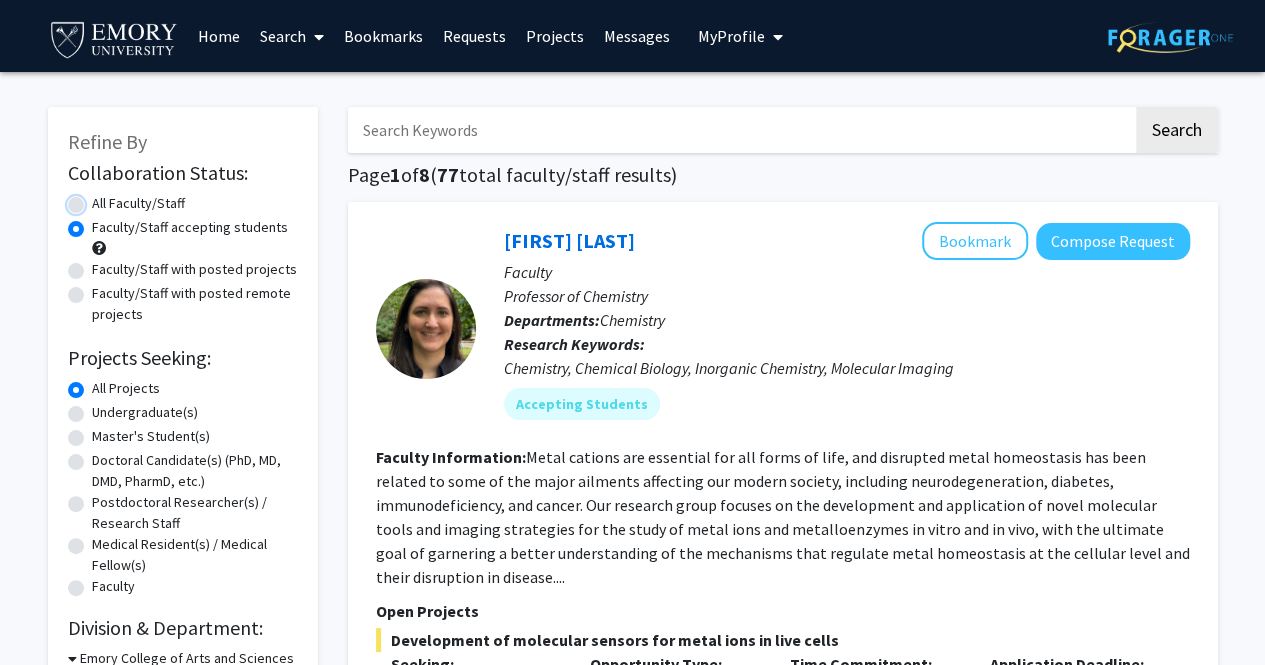 click on "All Faculty/Staff" at bounding box center (98, 199) 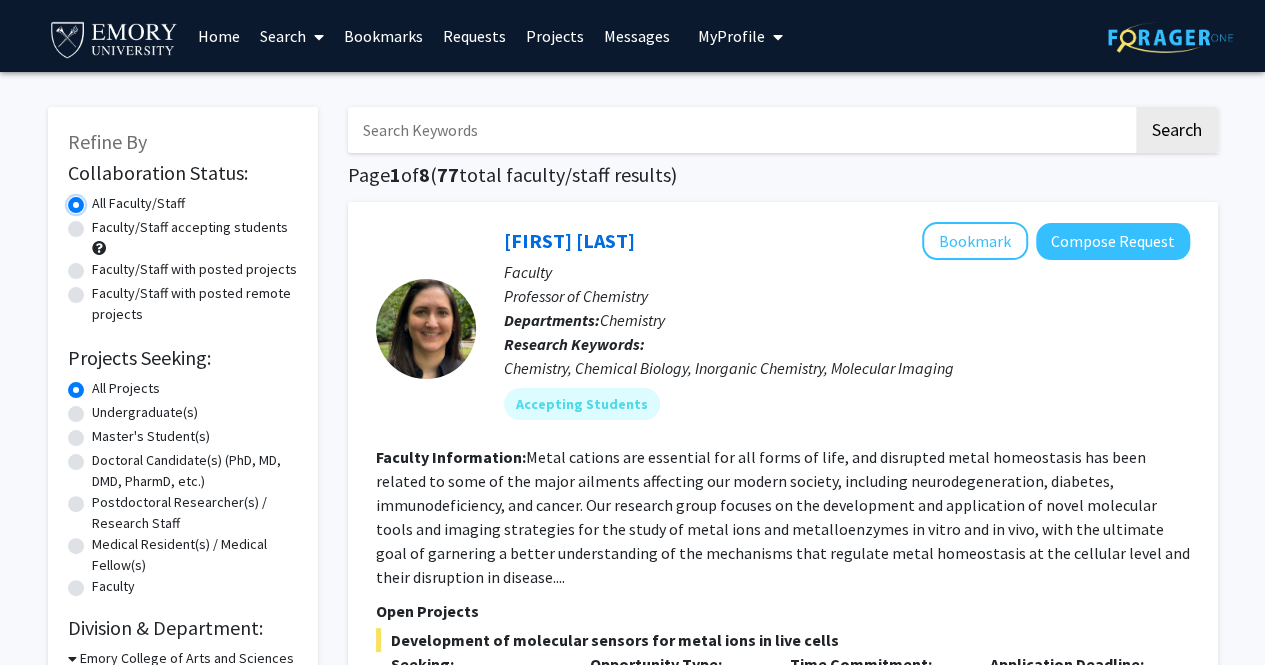 scroll, scrollTop: 0, scrollLeft: 0, axis: both 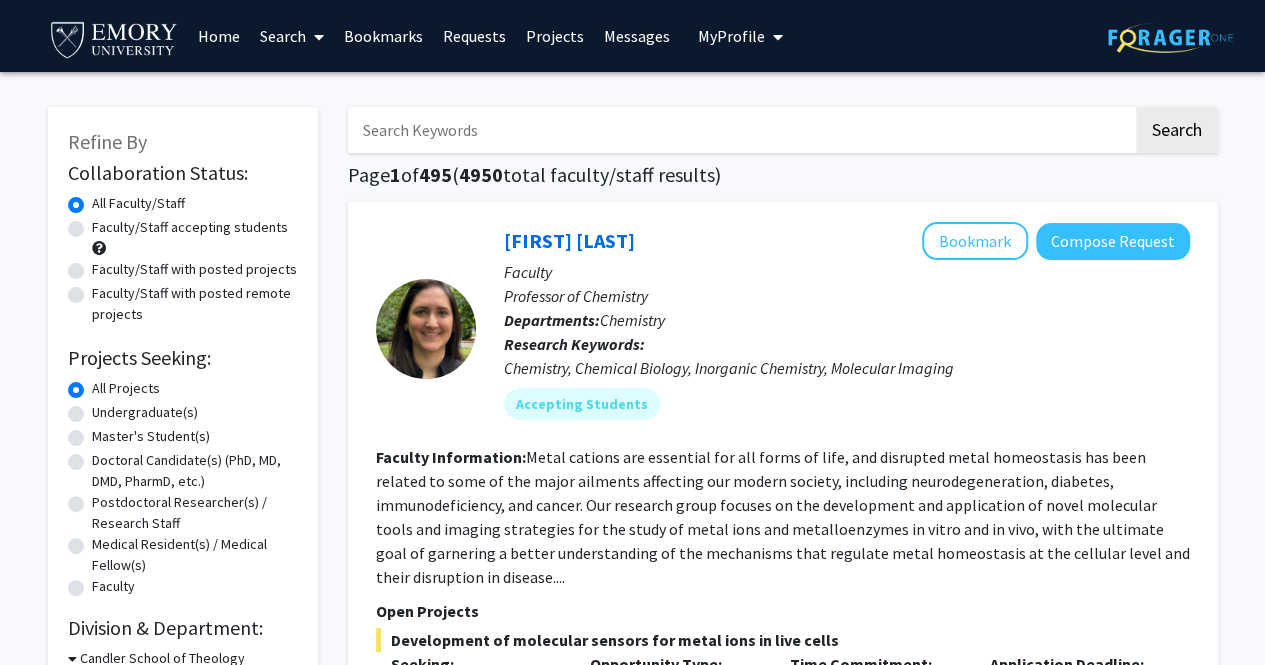 click on "Undergraduate(s)" 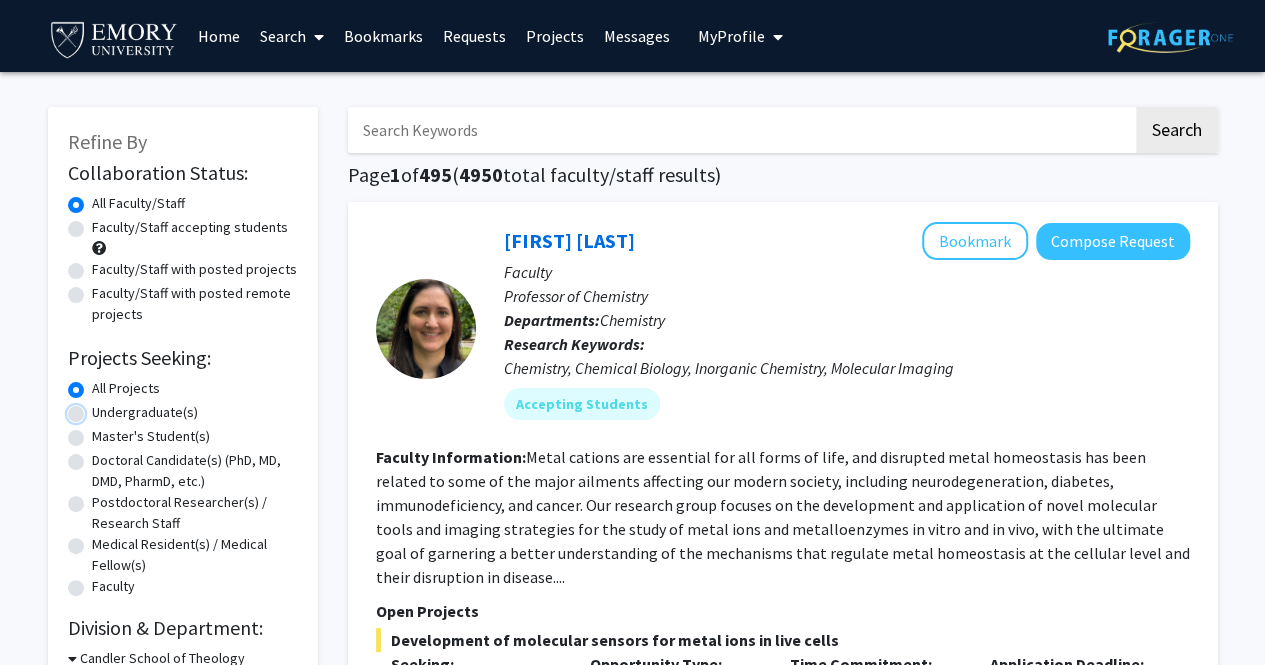 click on "Undergraduate(s)" at bounding box center [98, 408] 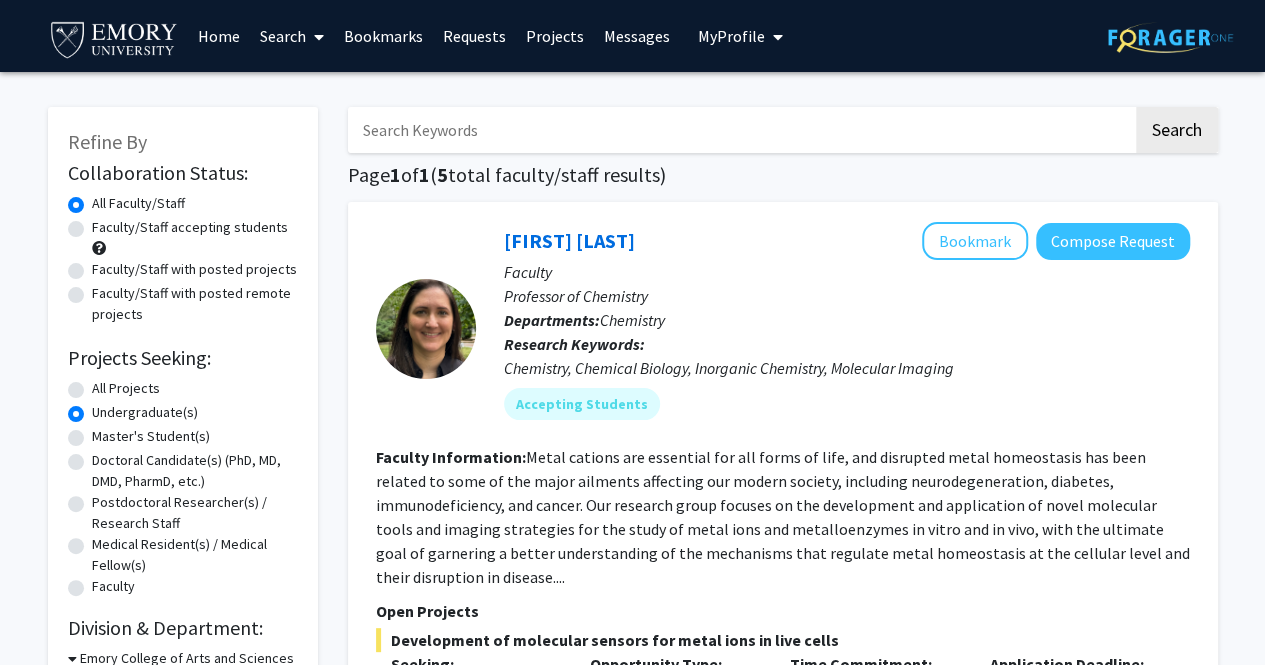 click on "Faculty/Staff accepting students" 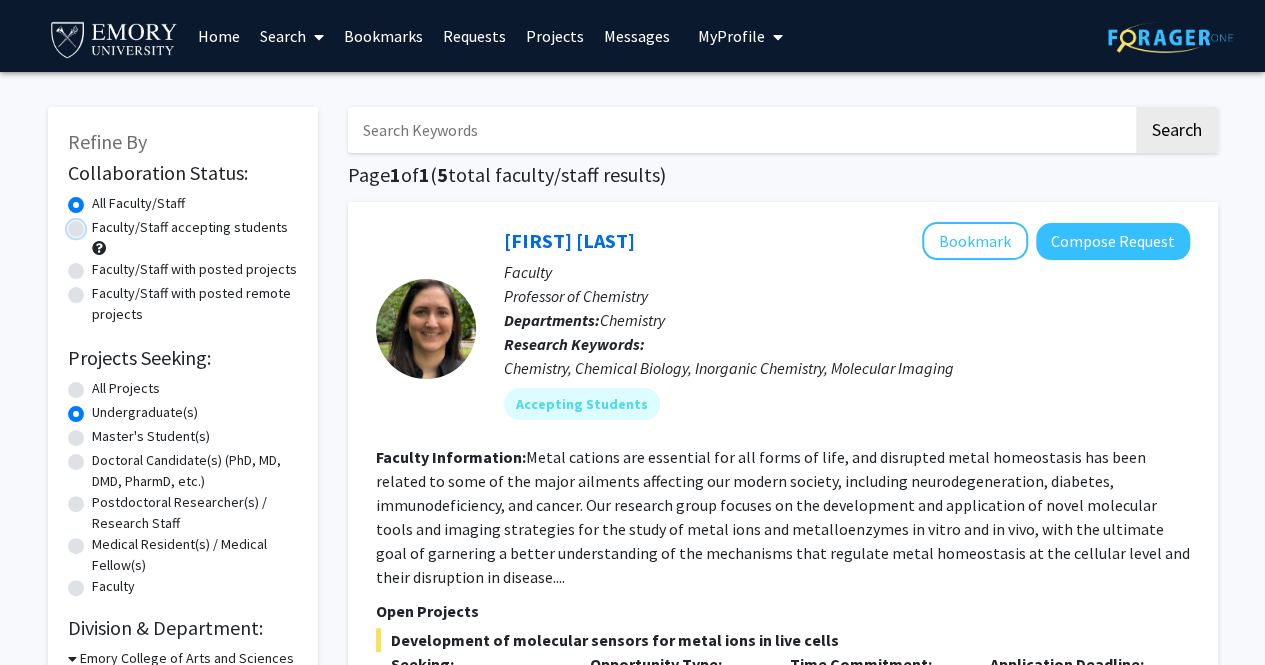click on "Faculty/Staff accepting students" at bounding box center (98, 223) 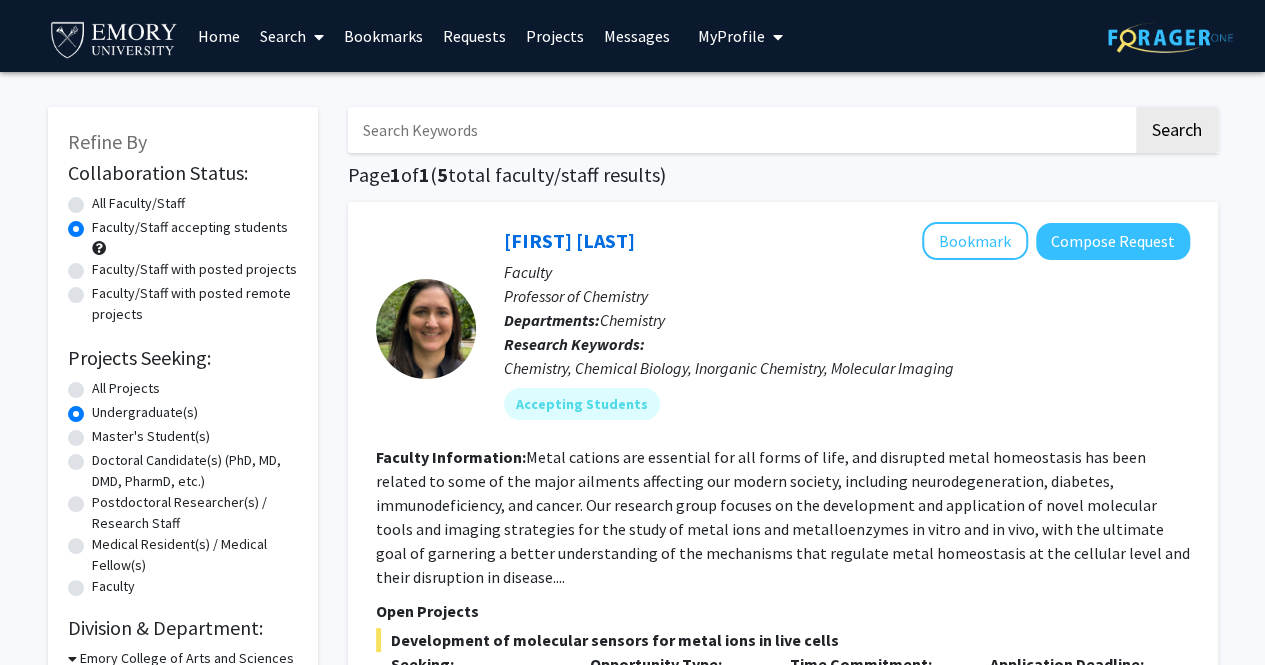 click on "All Projects" 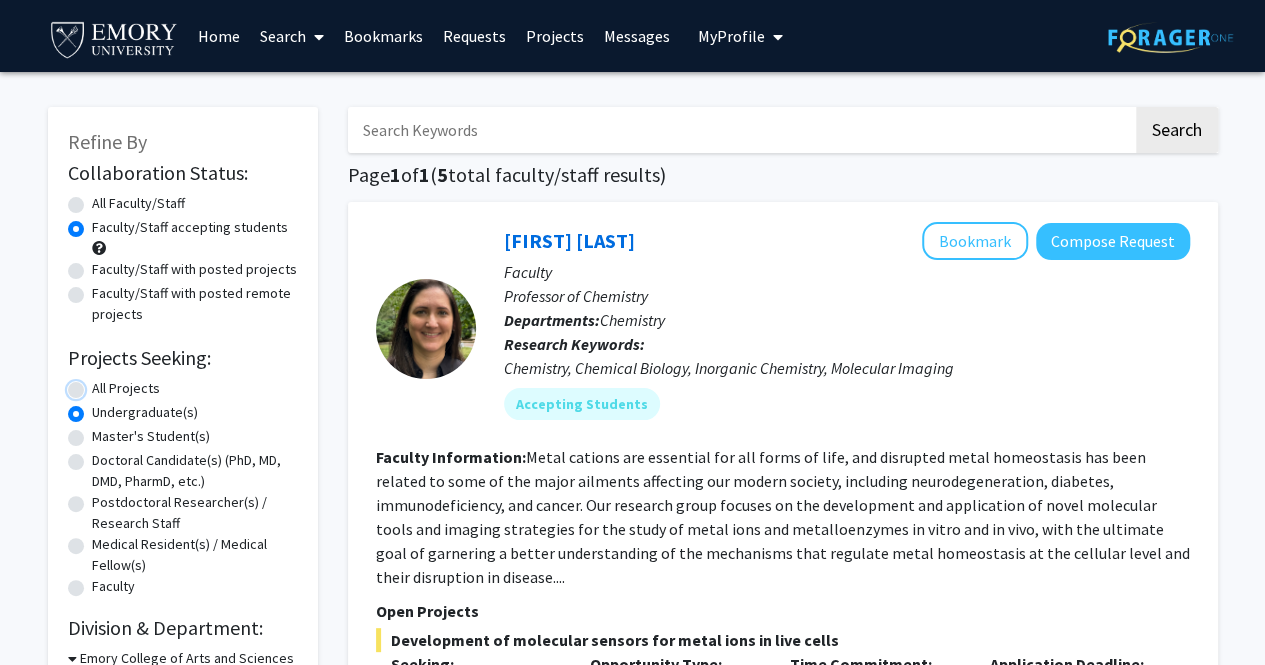 click on "All Projects" at bounding box center (98, 384) 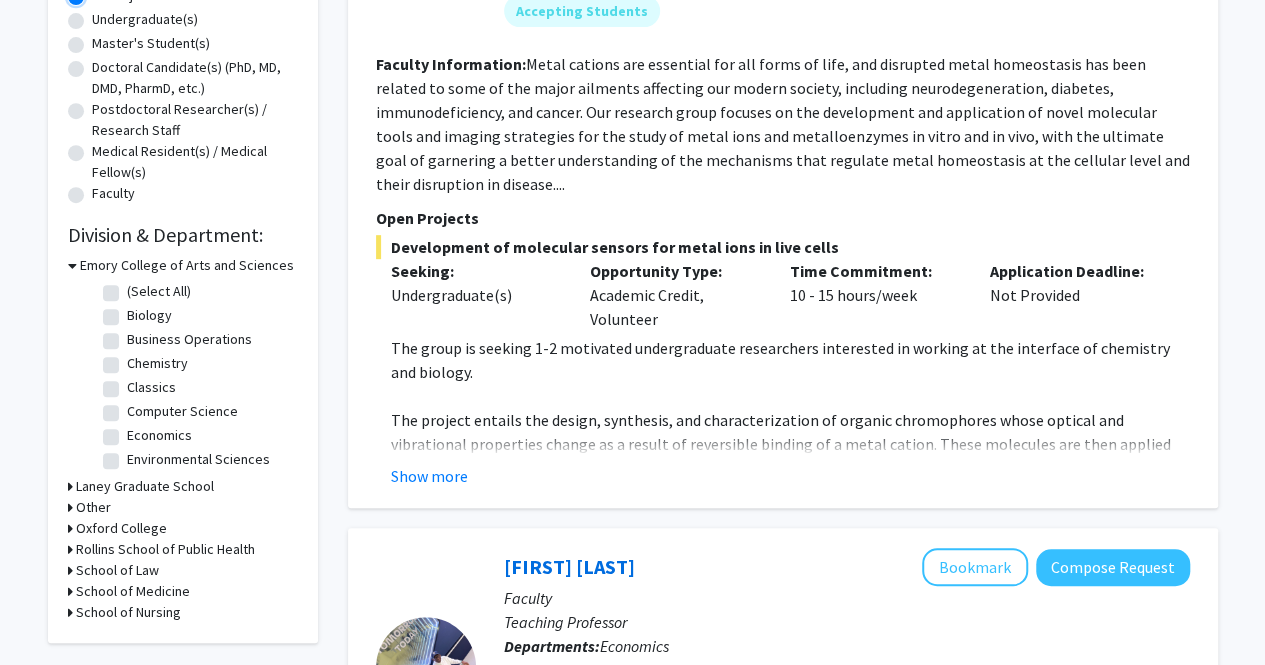 scroll, scrollTop: 405, scrollLeft: 0, axis: vertical 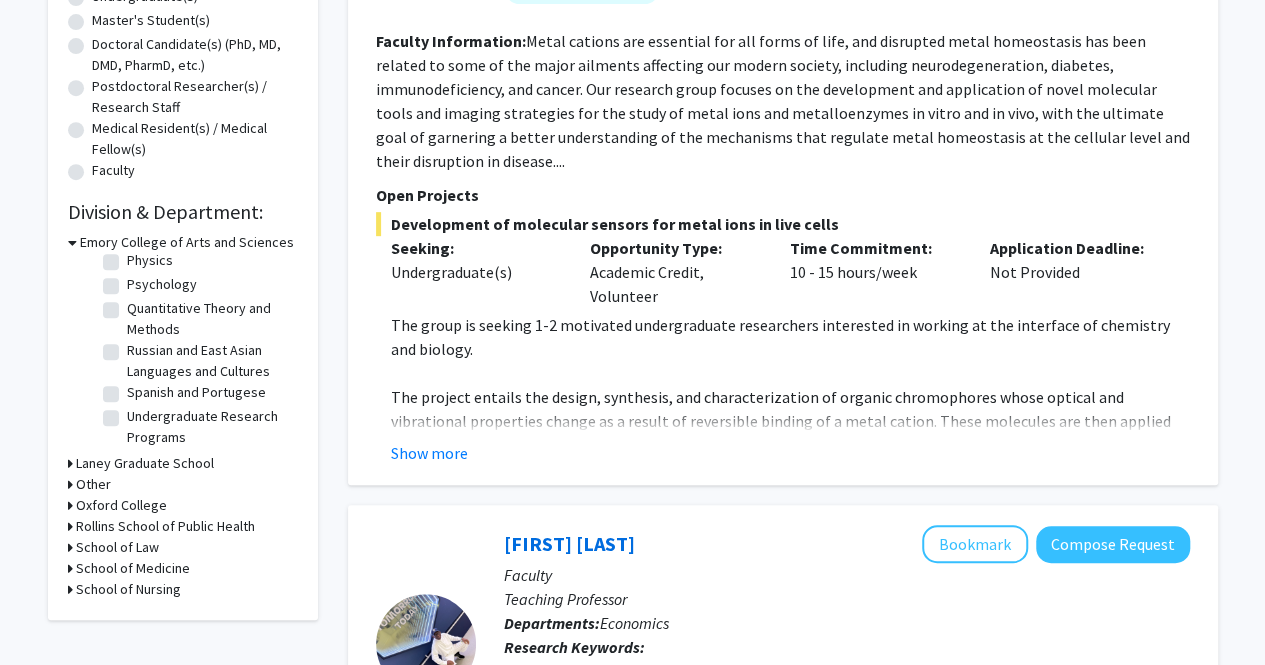 click on "Undergraduate Research Programs" 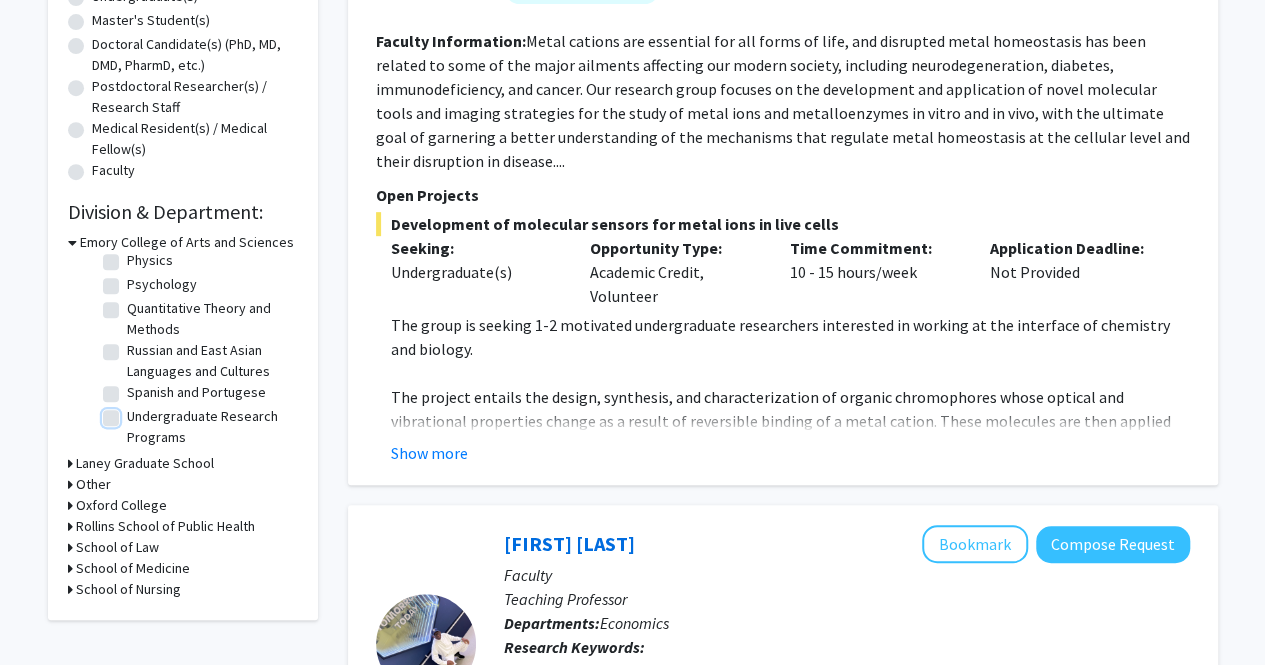 click on "Undergraduate Research Programs" at bounding box center (133, 412) 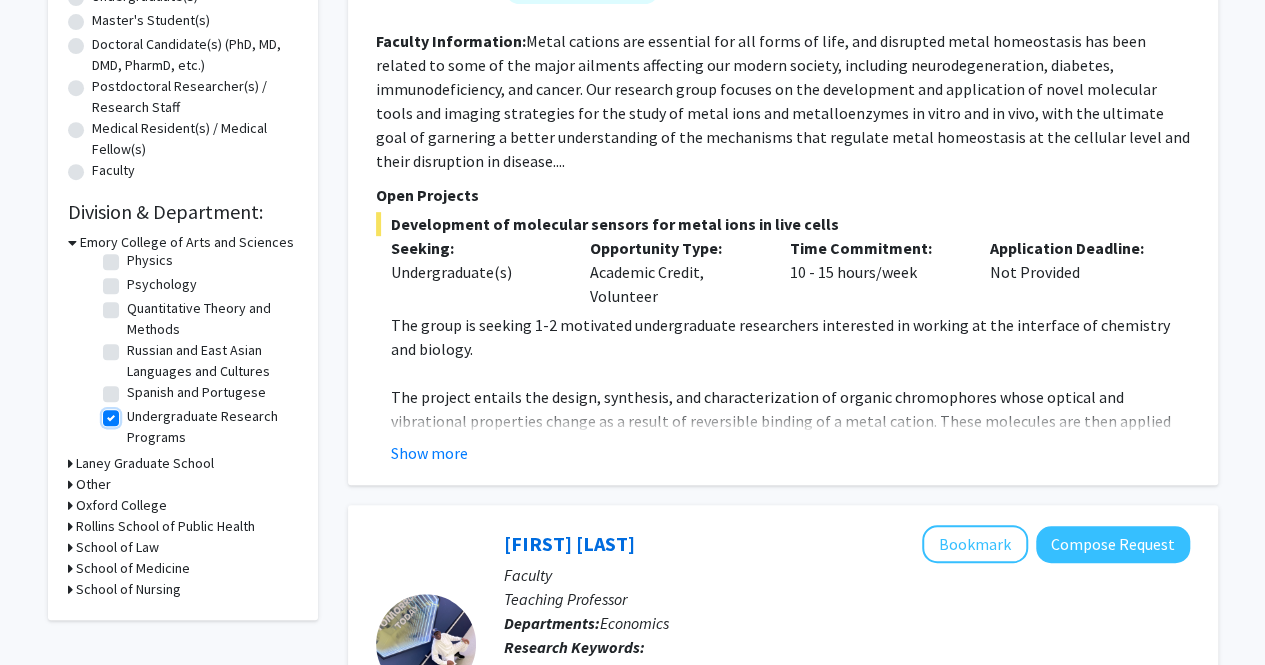 checkbox on "true" 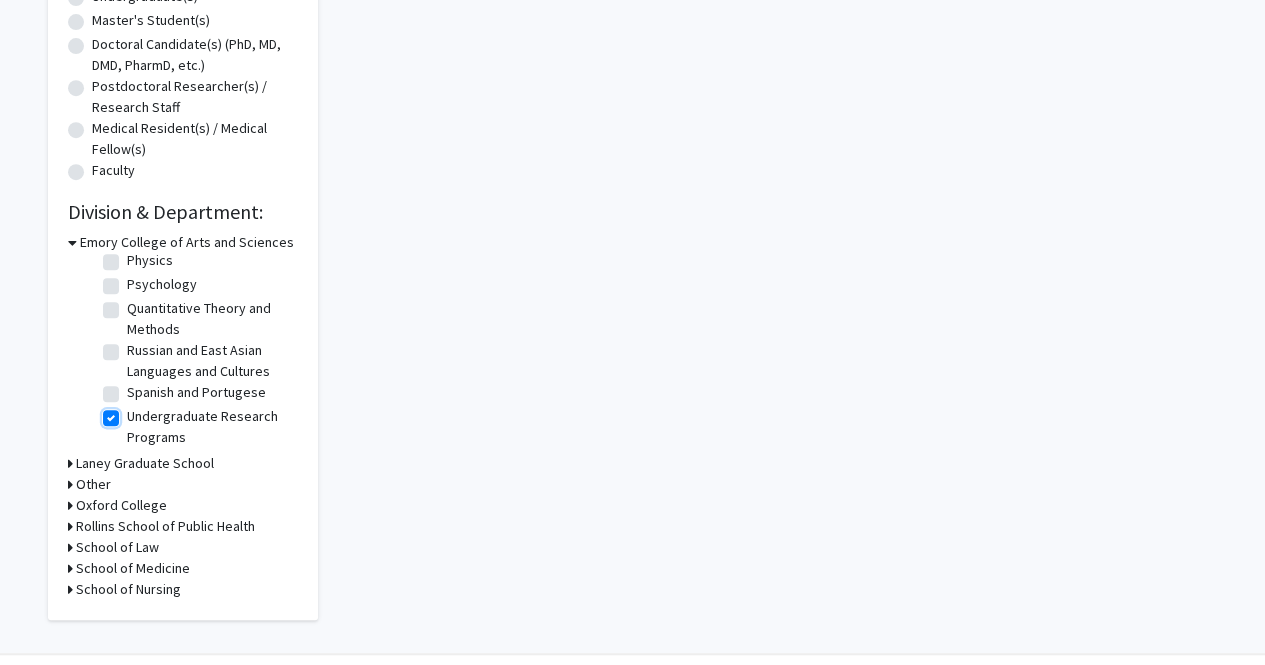 scroll, scrollTop: 0, scrollLeft: 0, axis: both 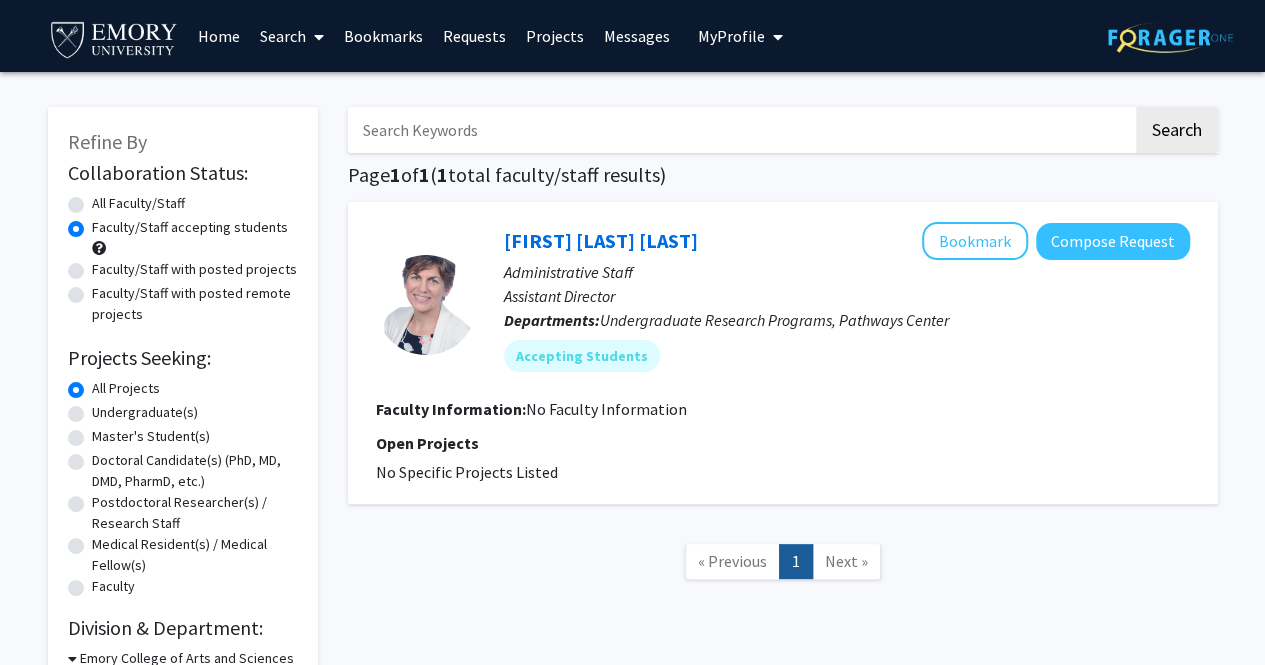 click on "No Specific Projects Listed" 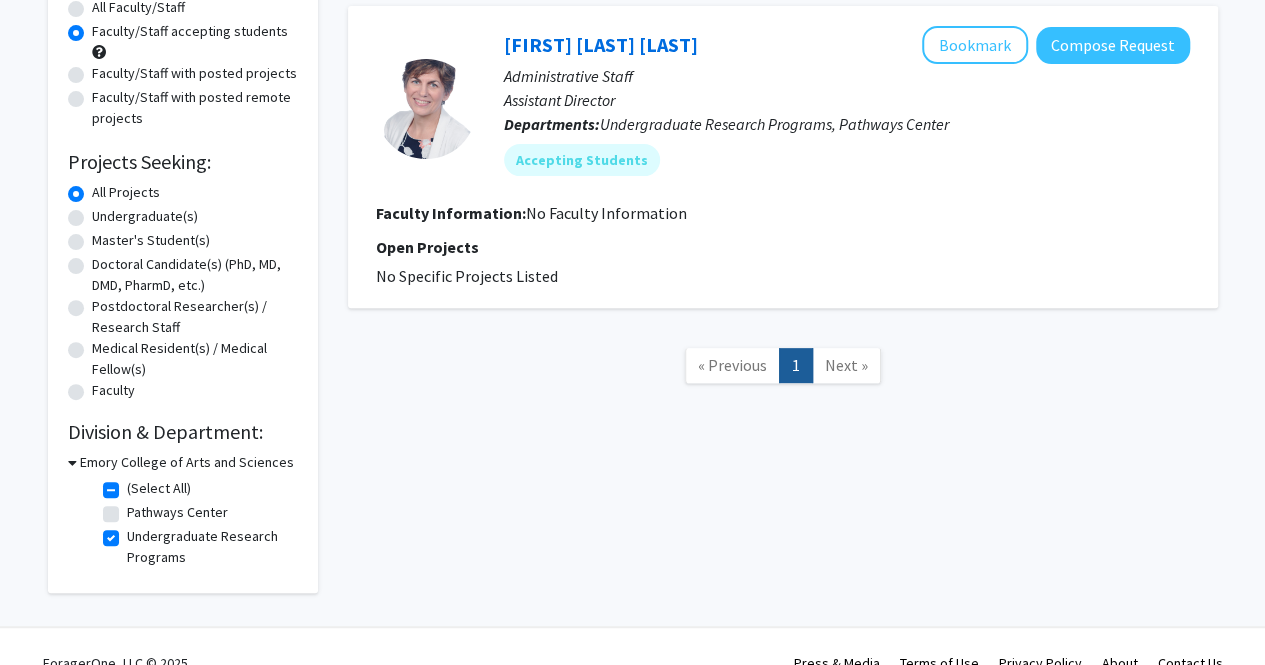 scroll, scrollTop: 228, scrollLeft: 0, axis: vertical 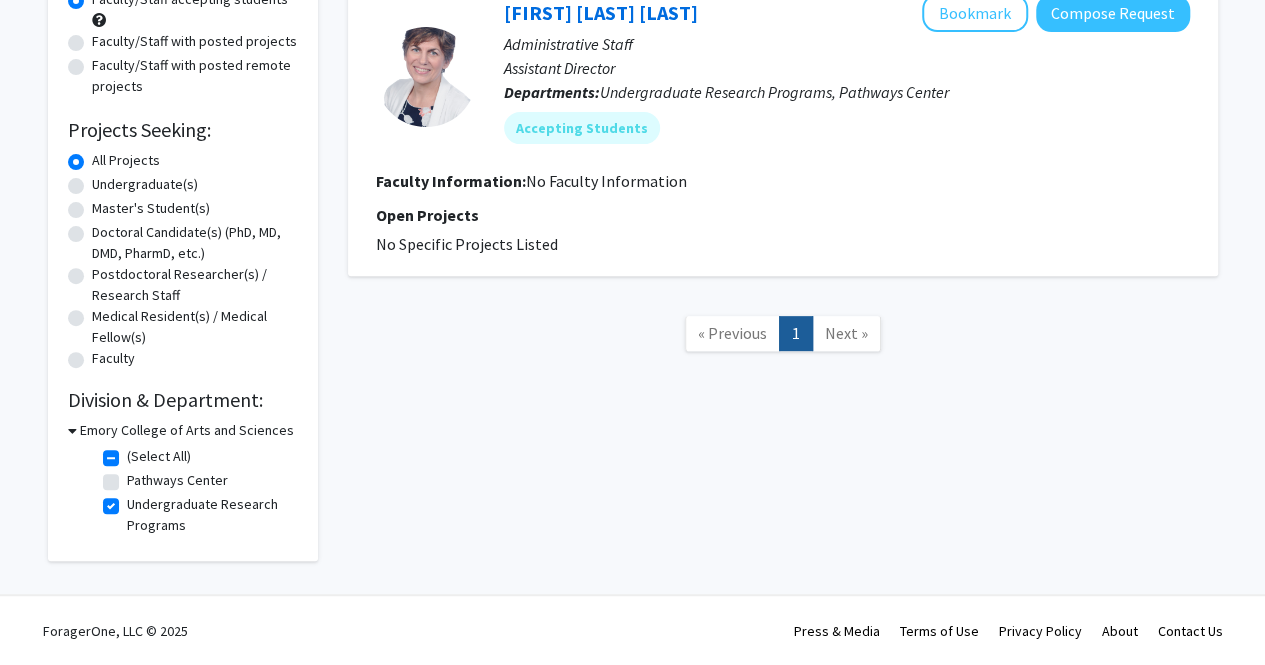 click on "Undergraduate Research Programs" 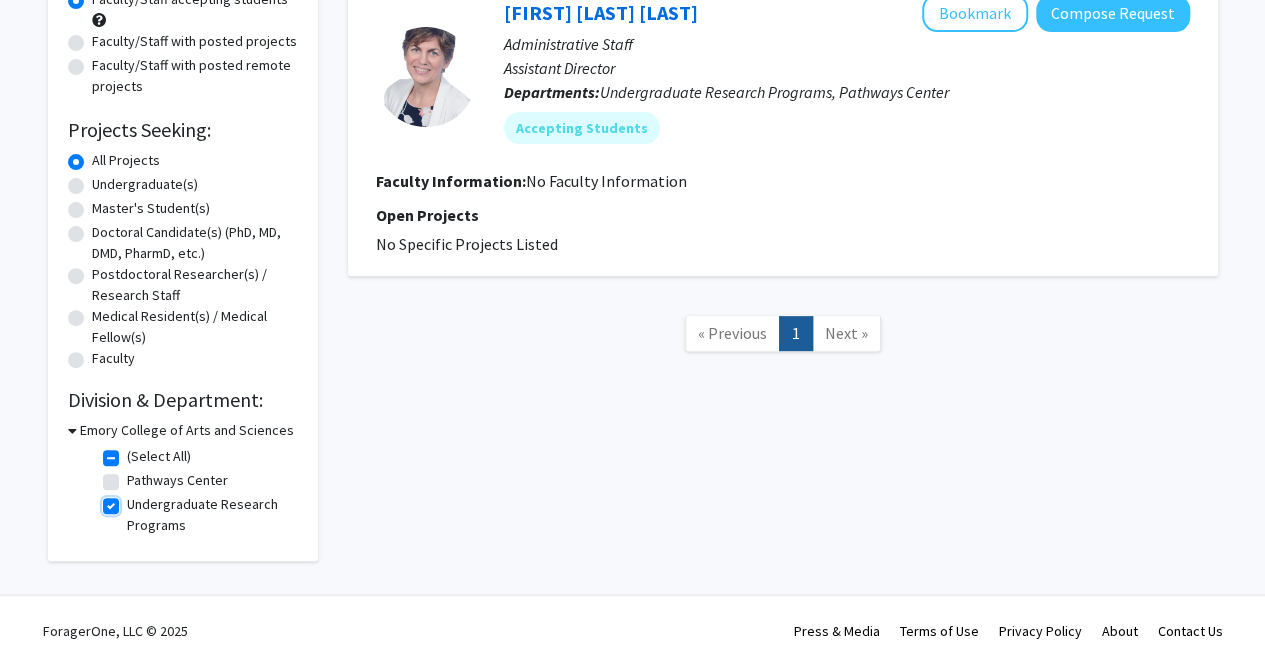 click on "Undergraduate Research Programs" at bounding box center (133, 500) 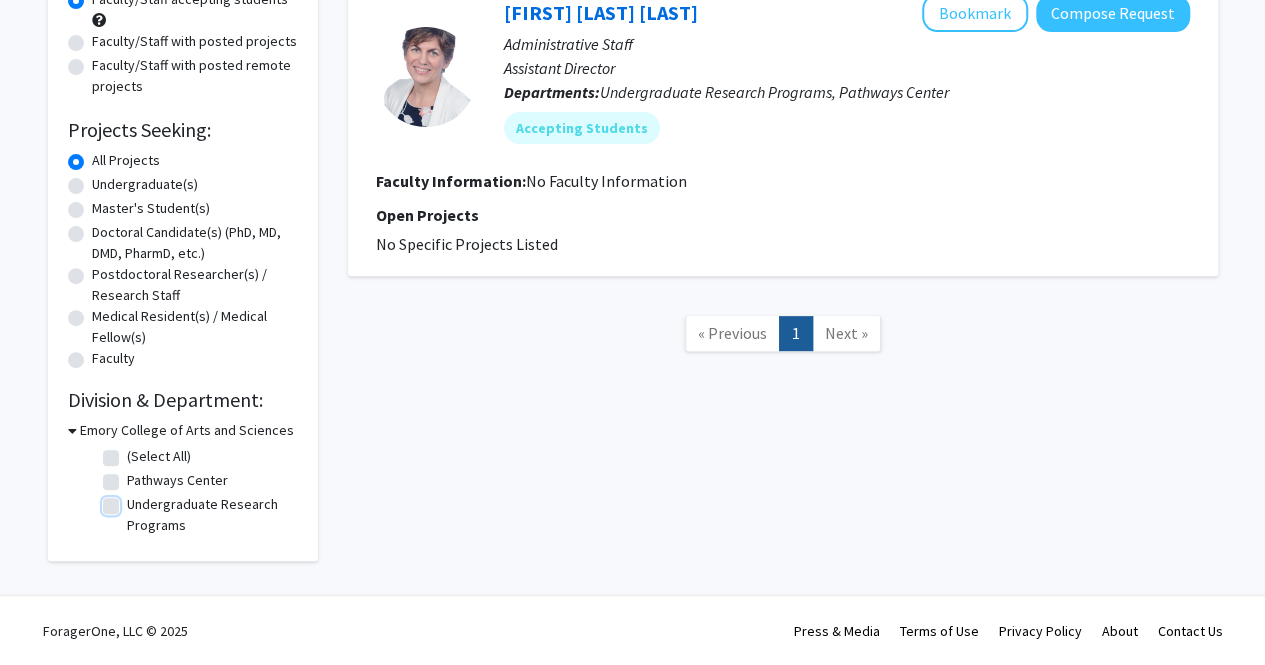 checkbox on "false" 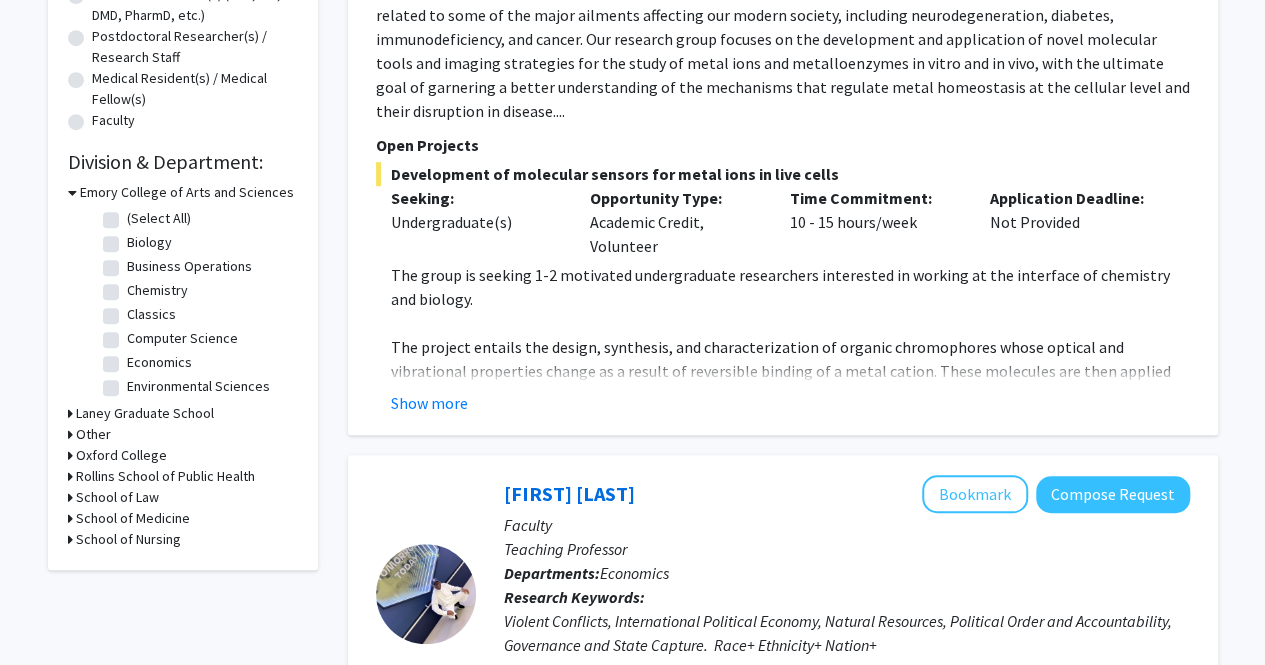 scroll, scrollTop: 472, scrollLeft: 0, axis: vertical 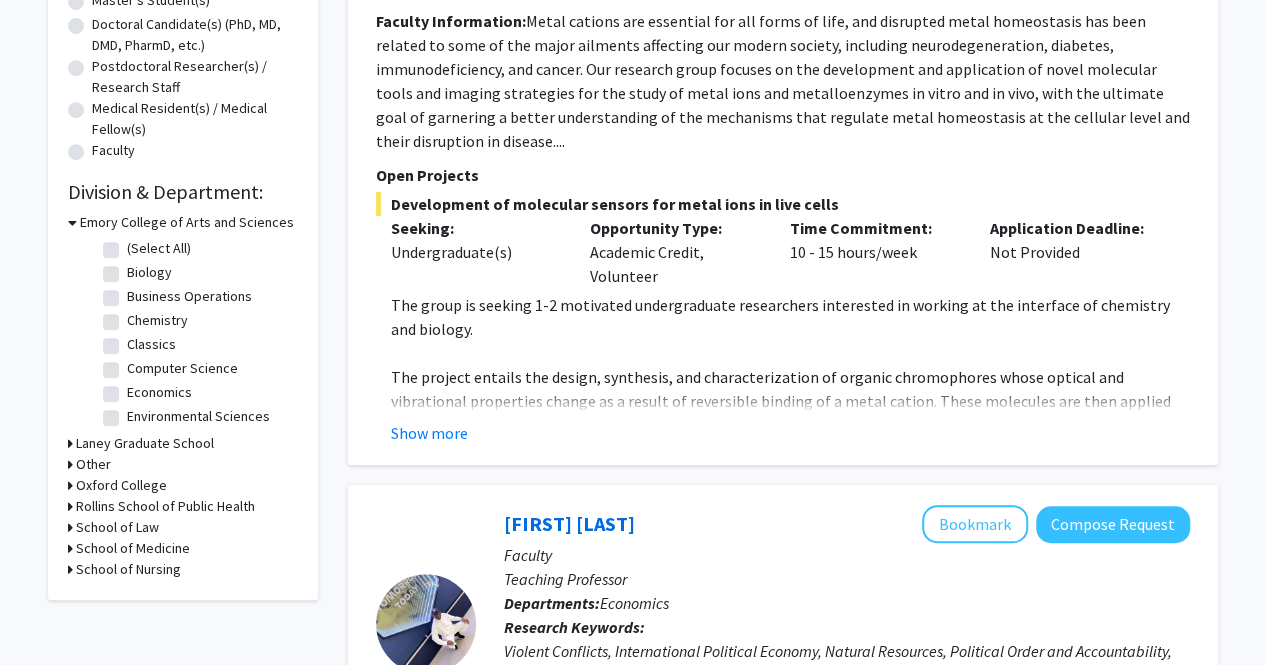 click on "Biology" 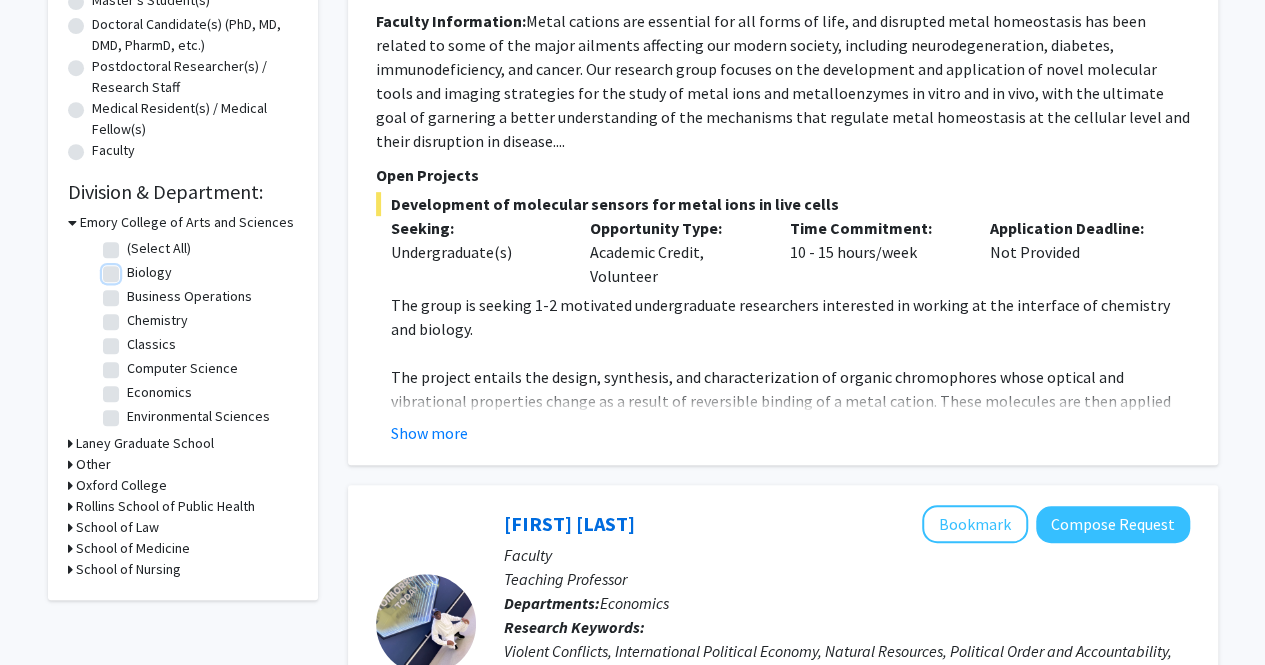 click on "Biology" at bounding box center (133, 268) 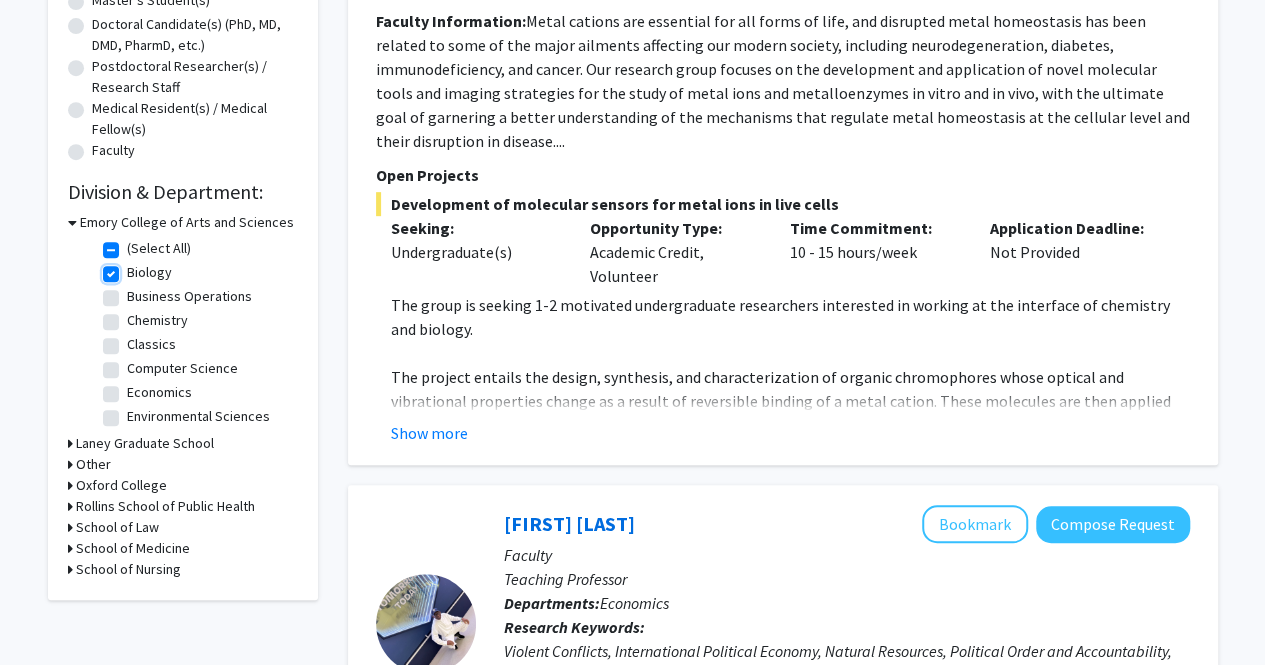 checkbox on "true" 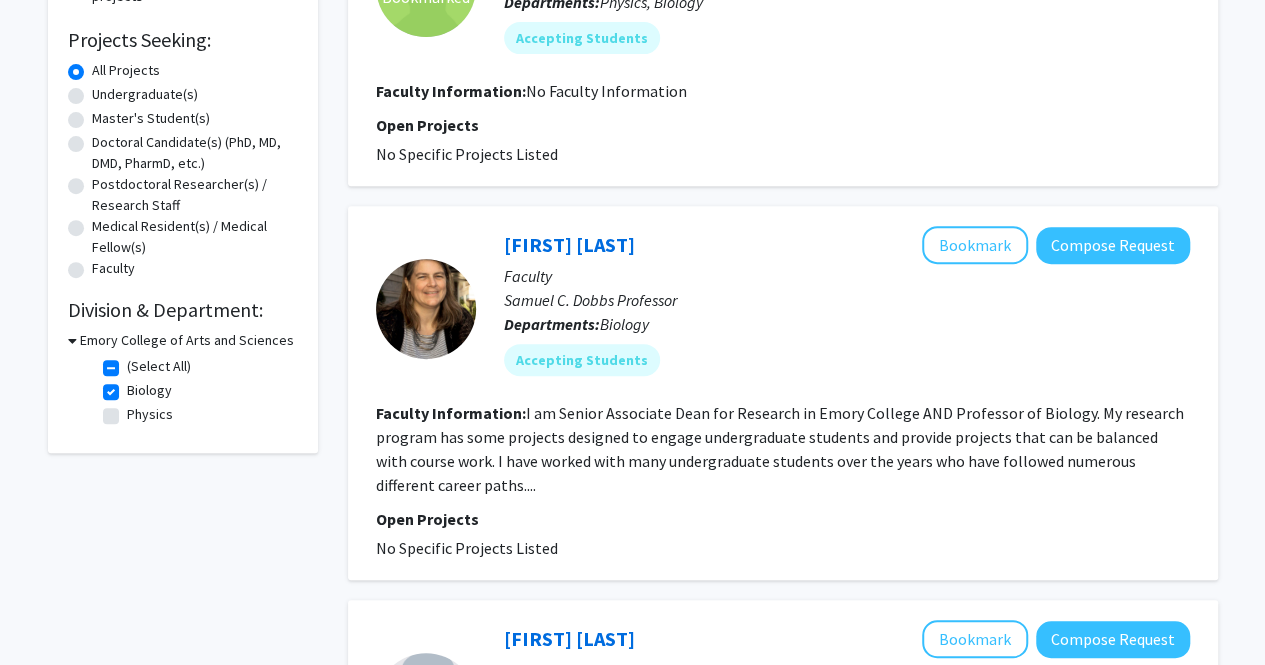 scroll, scrollTop: 352, scrollLeft: 0, axis: vertical 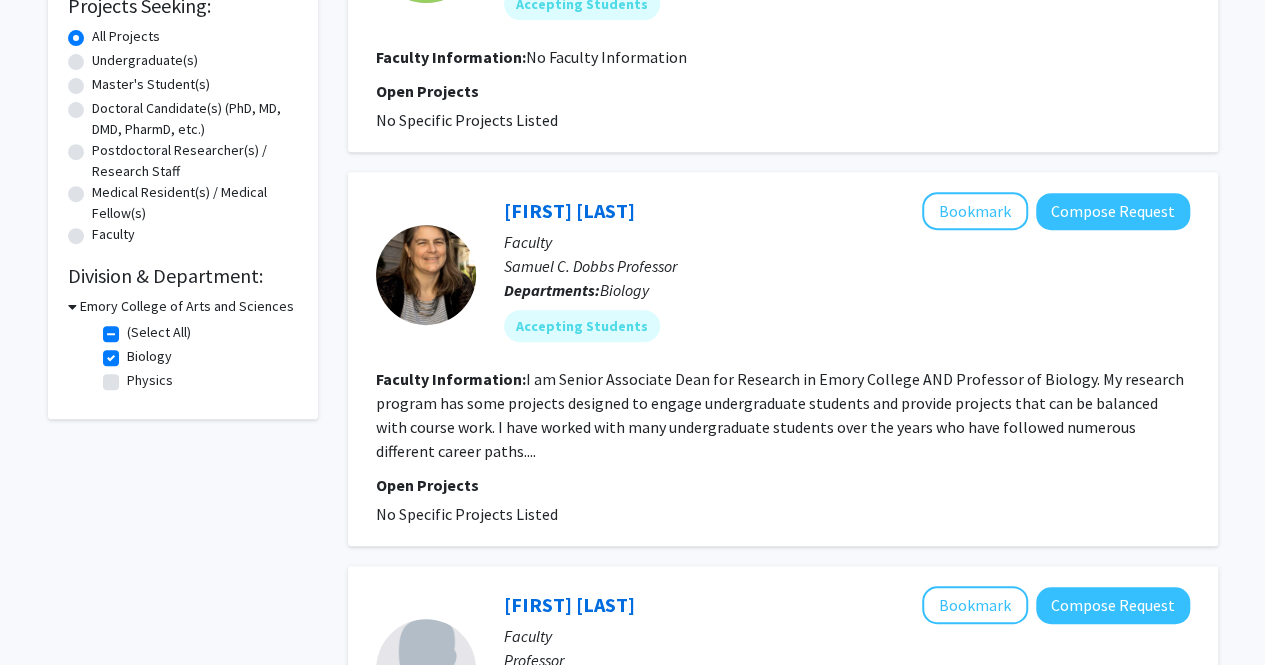 click on "(Select All)" 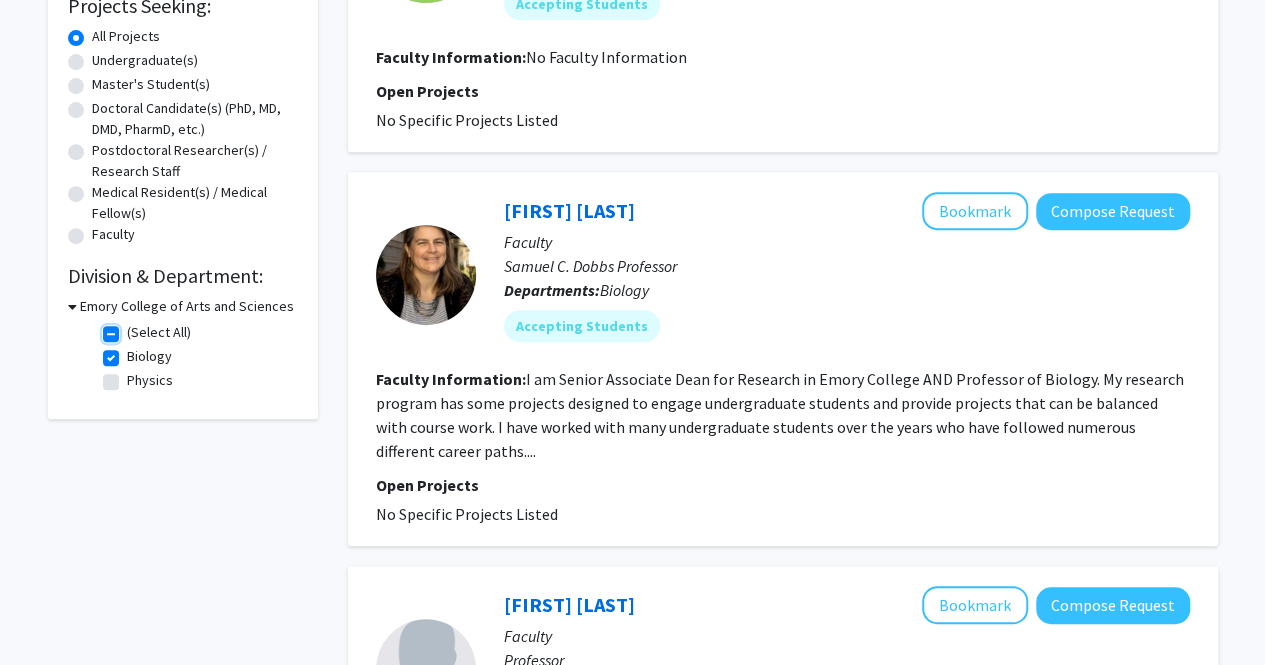 click on "(Select All)" at bounding box center [133, 328] 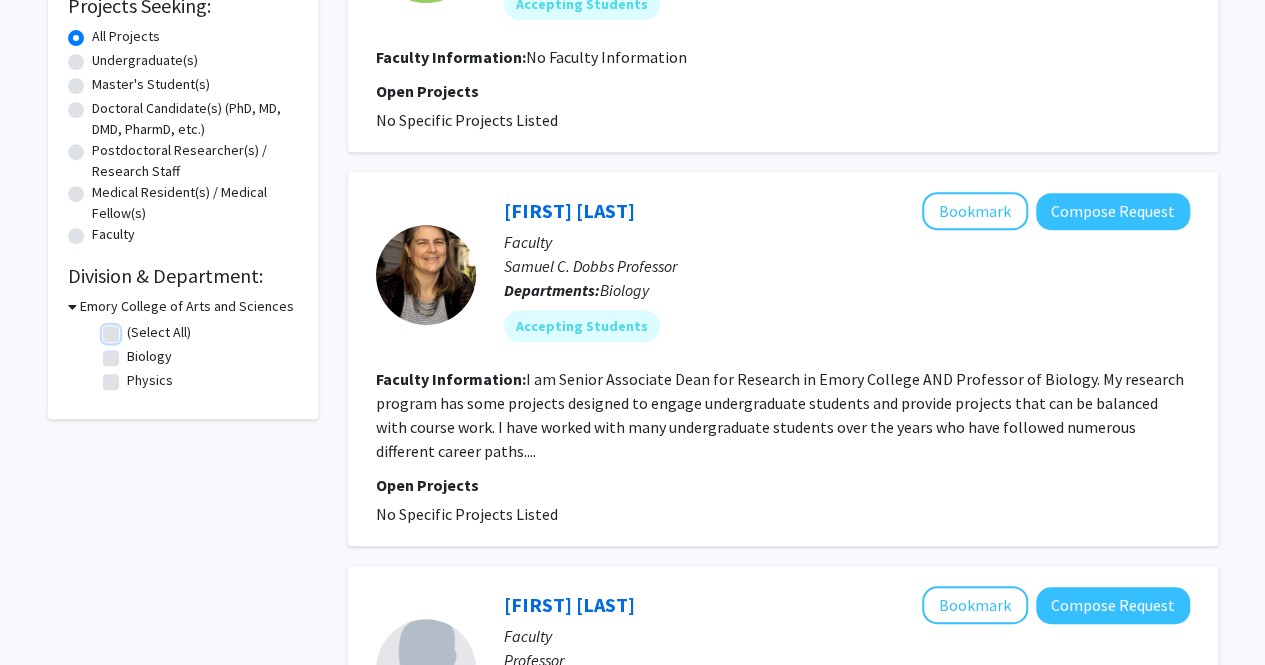 checkbox on "false" 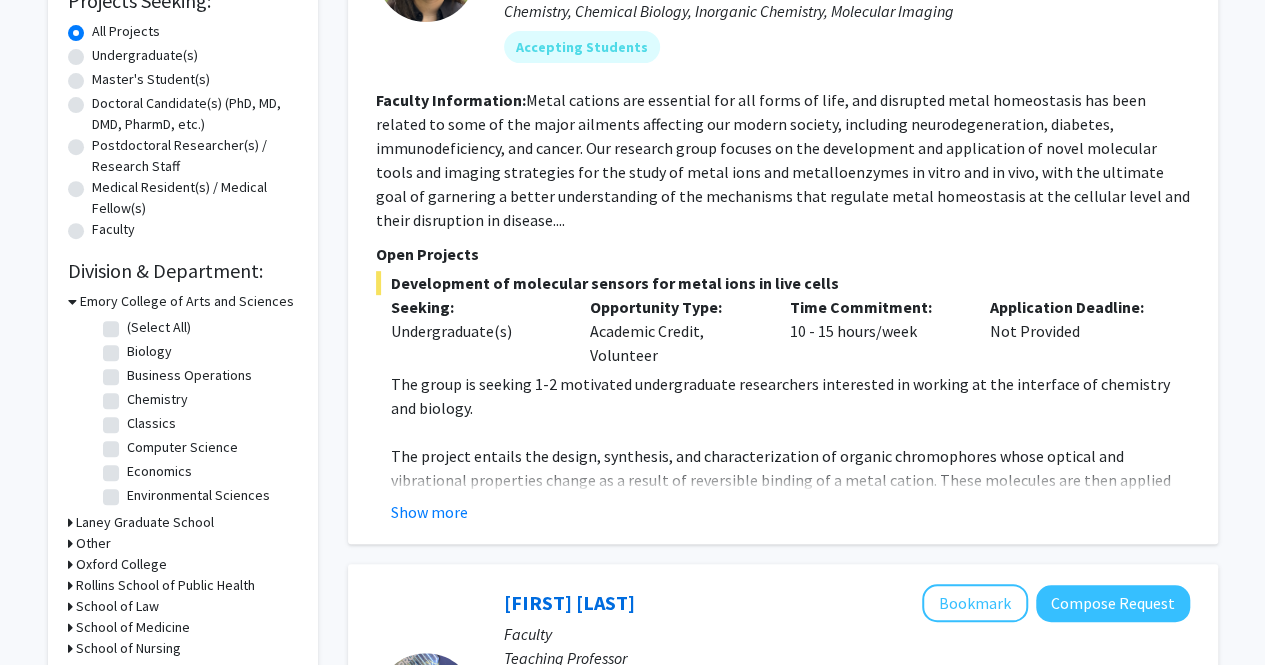 scroll, scrollTop: 358, scrollLeft: 0, axis: vertical 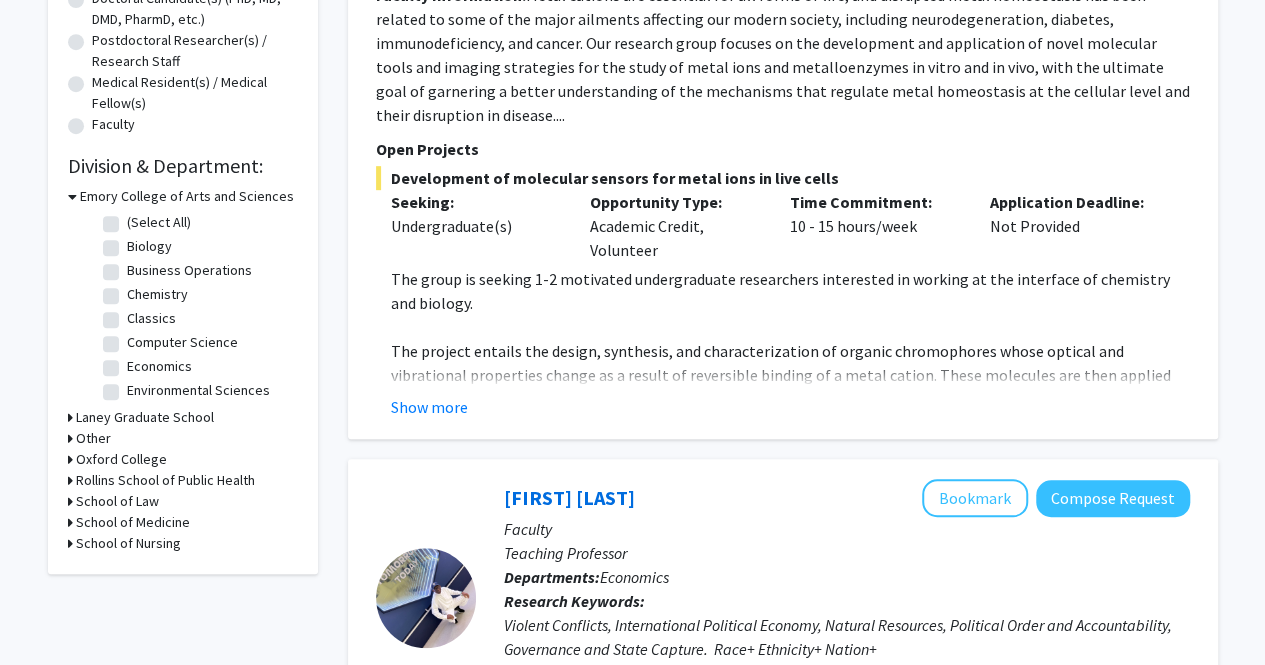 click on "Biology" 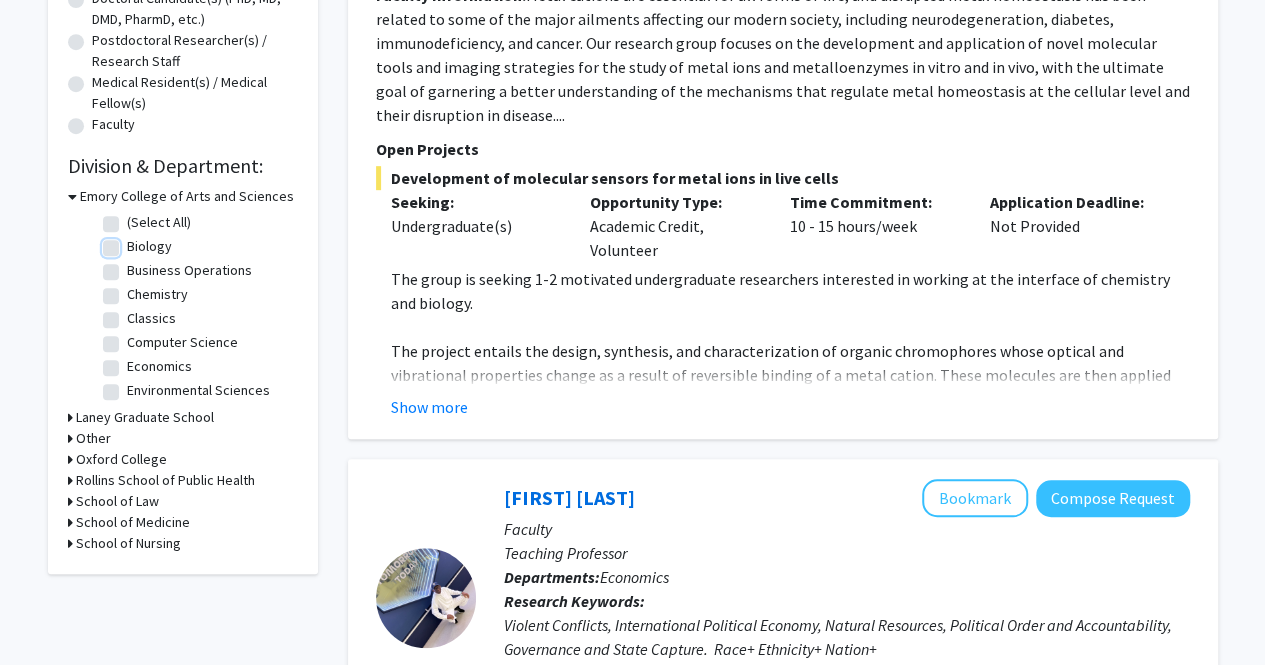 click on "Biology" at bounding box center (133, 242) 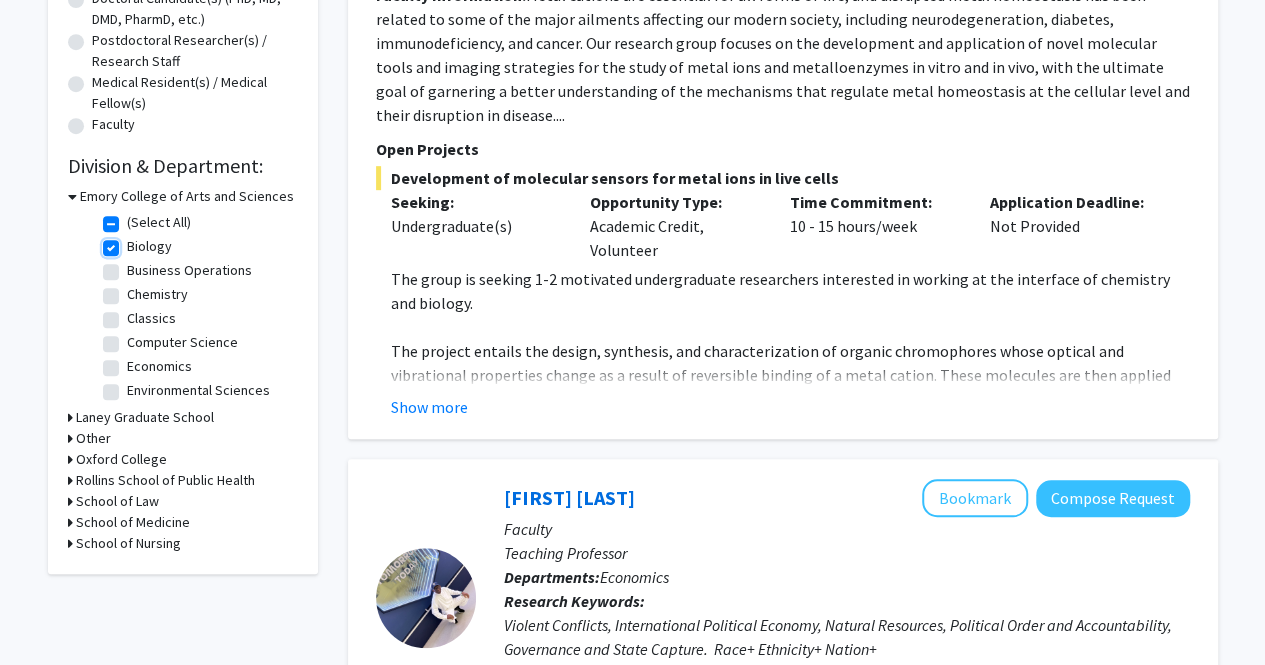 checkbox on "true" 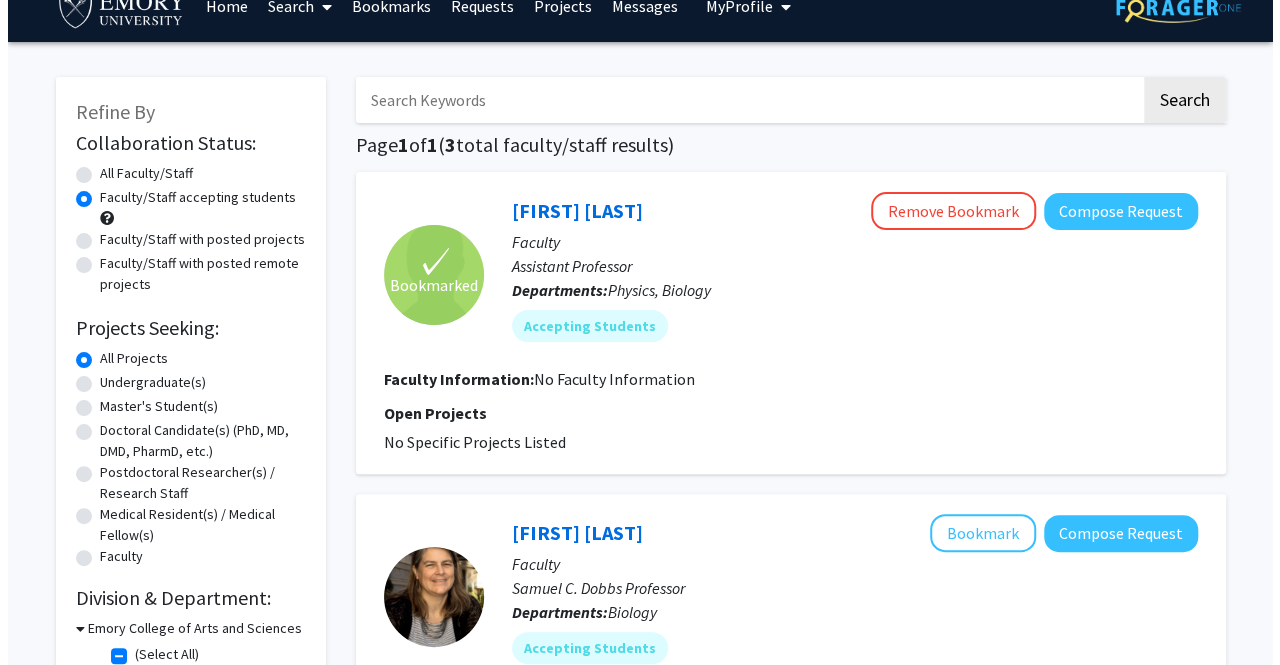scroll, scrollTop: 0, scrollLeft: 0, axis: both 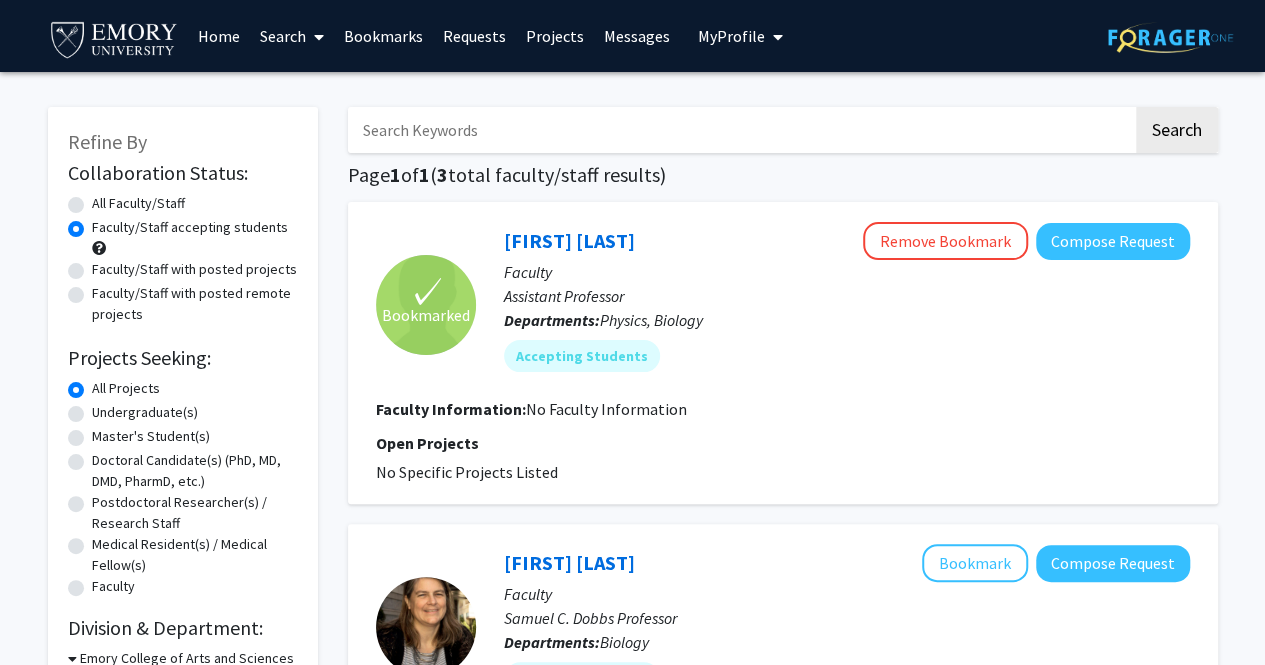click on "Projects" at bounding box center (555, 36) 